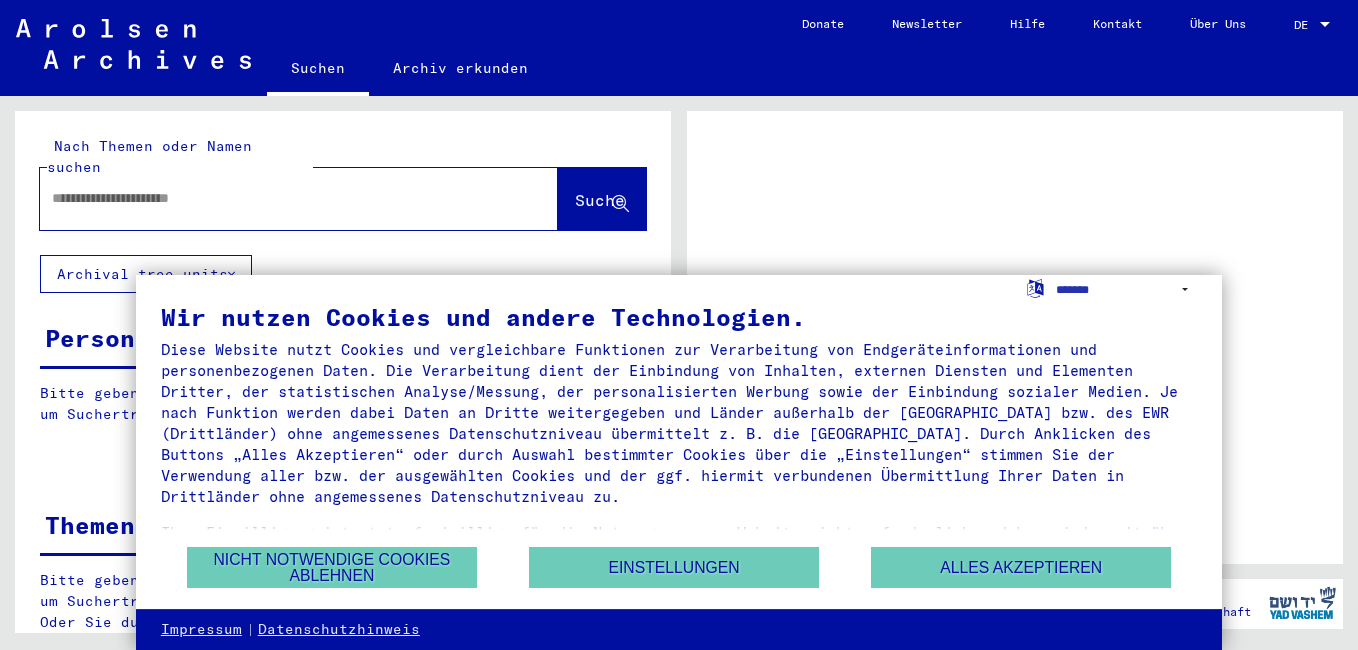 scroll, scrollTop: 0, scrollLeft: 0, axis: both 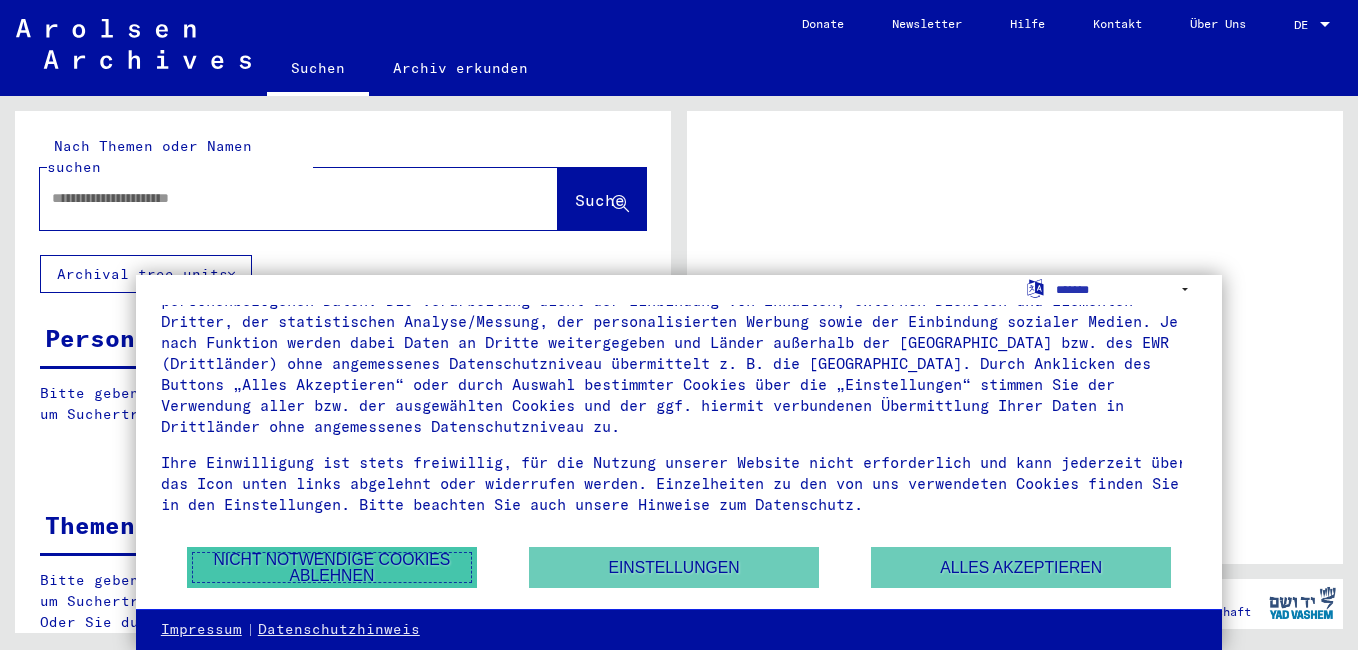 click on "Nicht notwendige Cookies ablehnen" at bounding box center [332, 567] 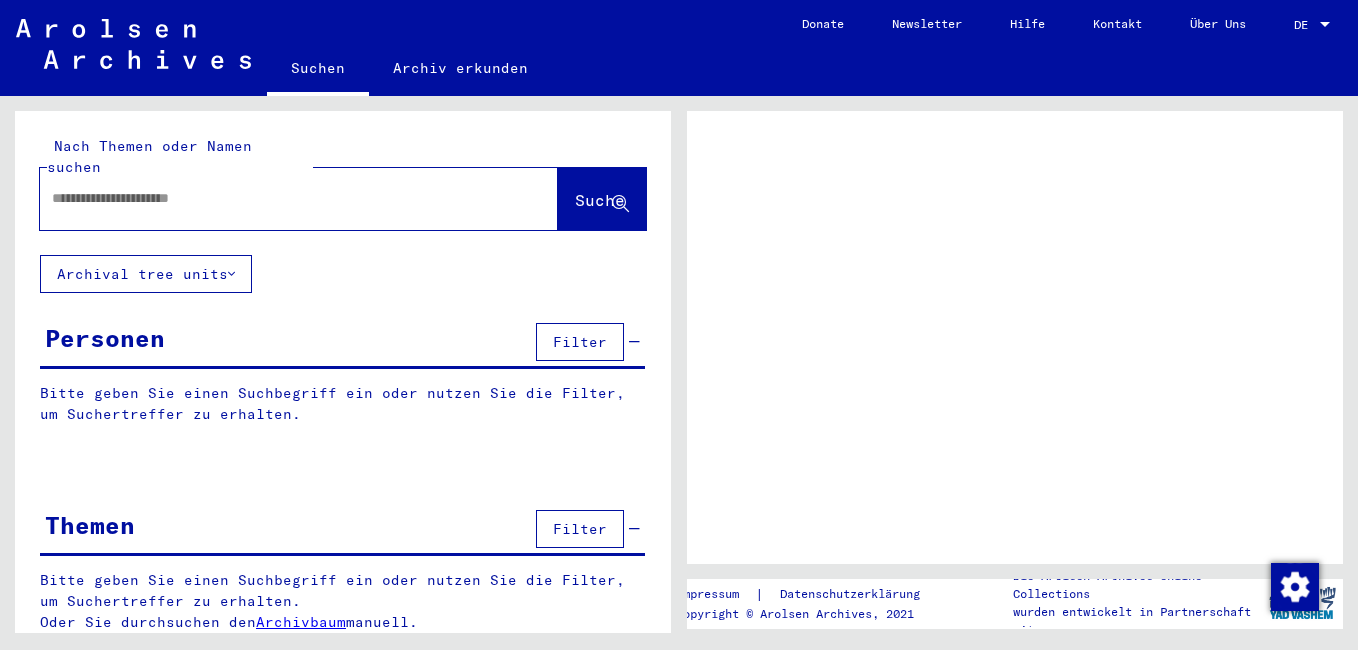 click at bounding box center (281, 198) 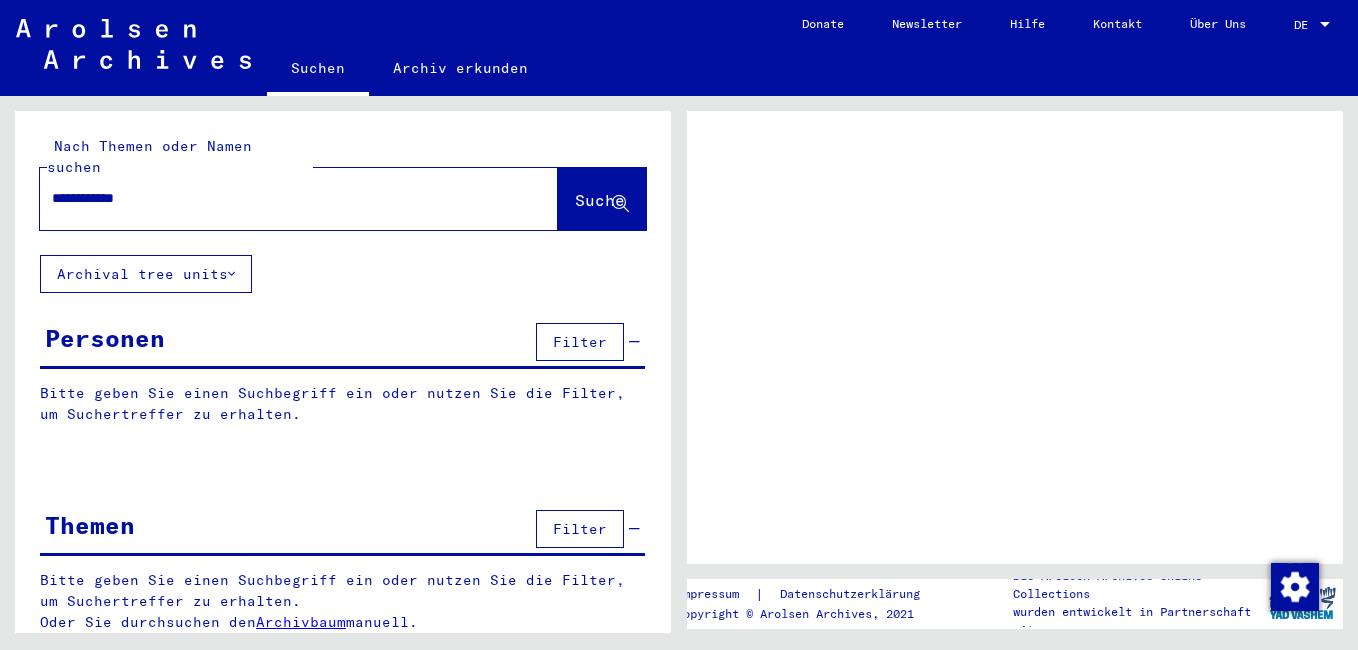 type on "**********" 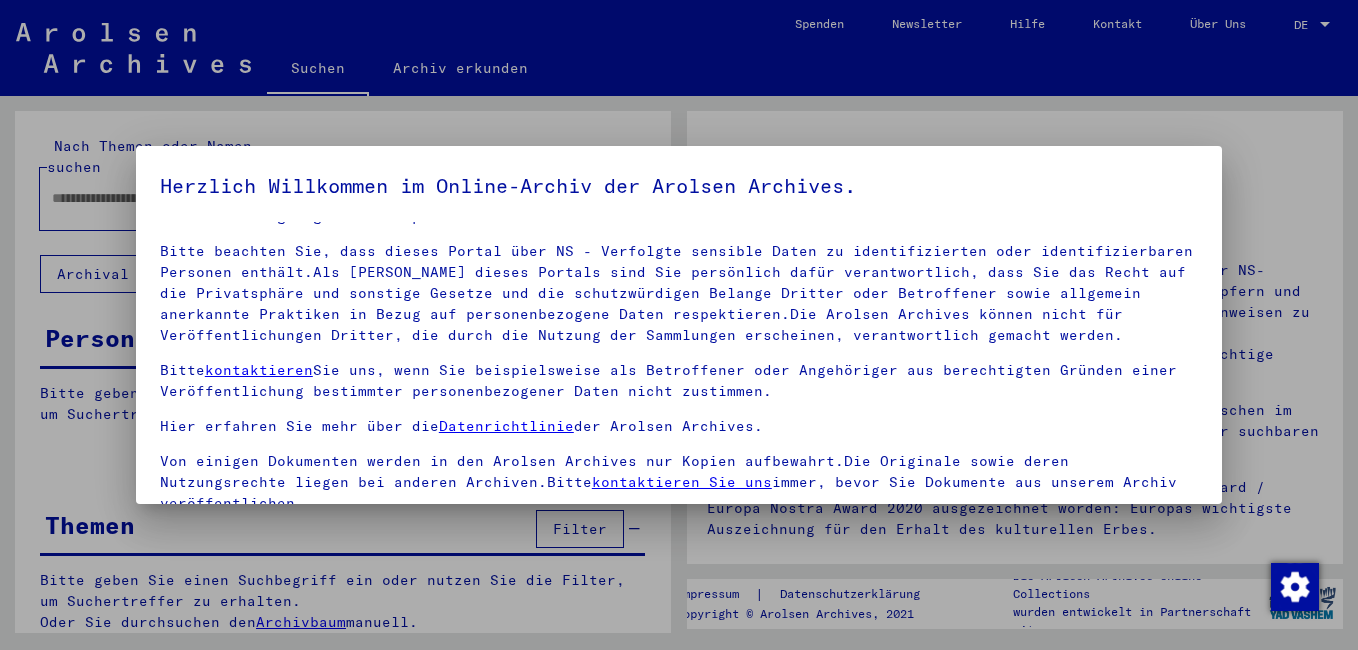 scroll, scrollTop: 78, scrollLeft: 0, axis: vertical 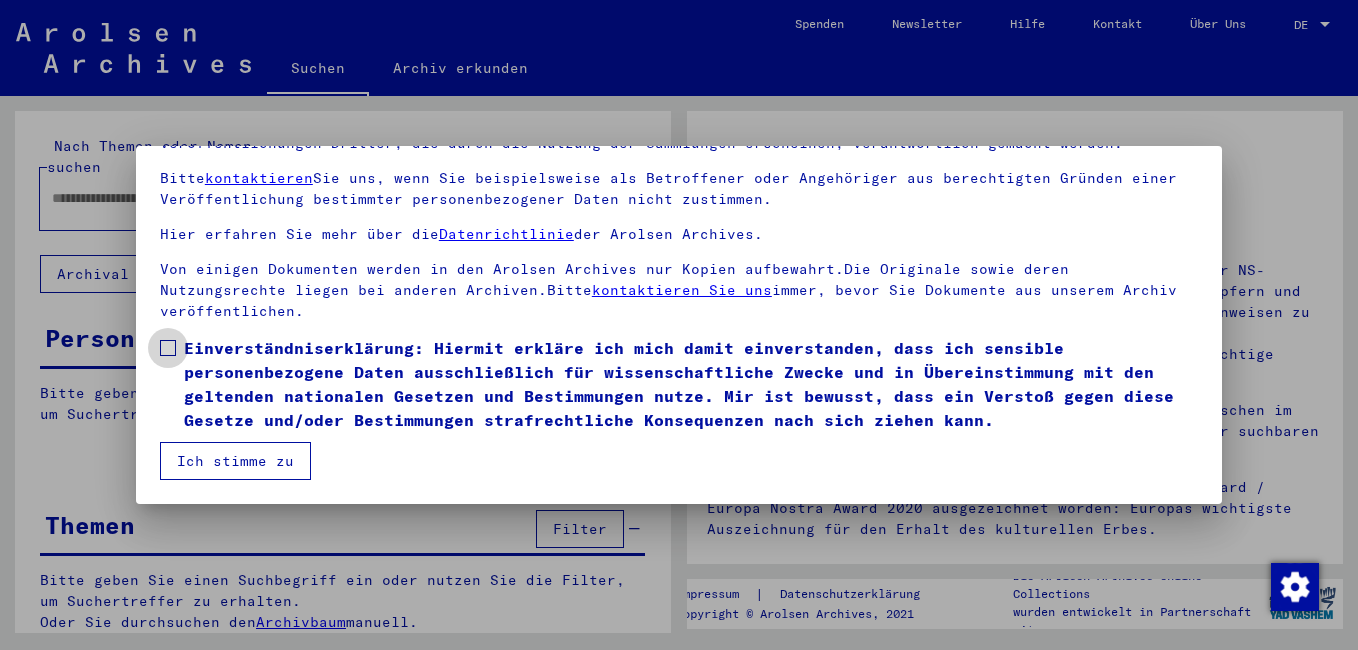 click at bounding box center (168, 348) 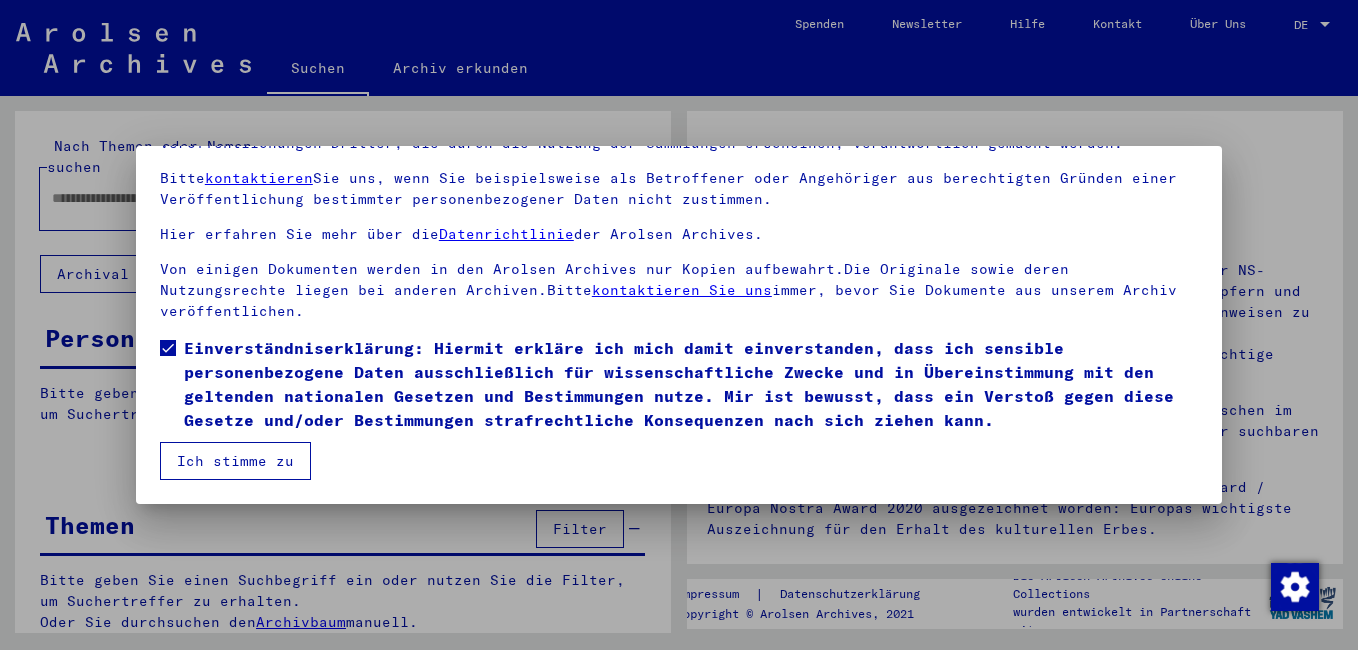 click on "Ich stimme zu" at bounding box center [235, 461] 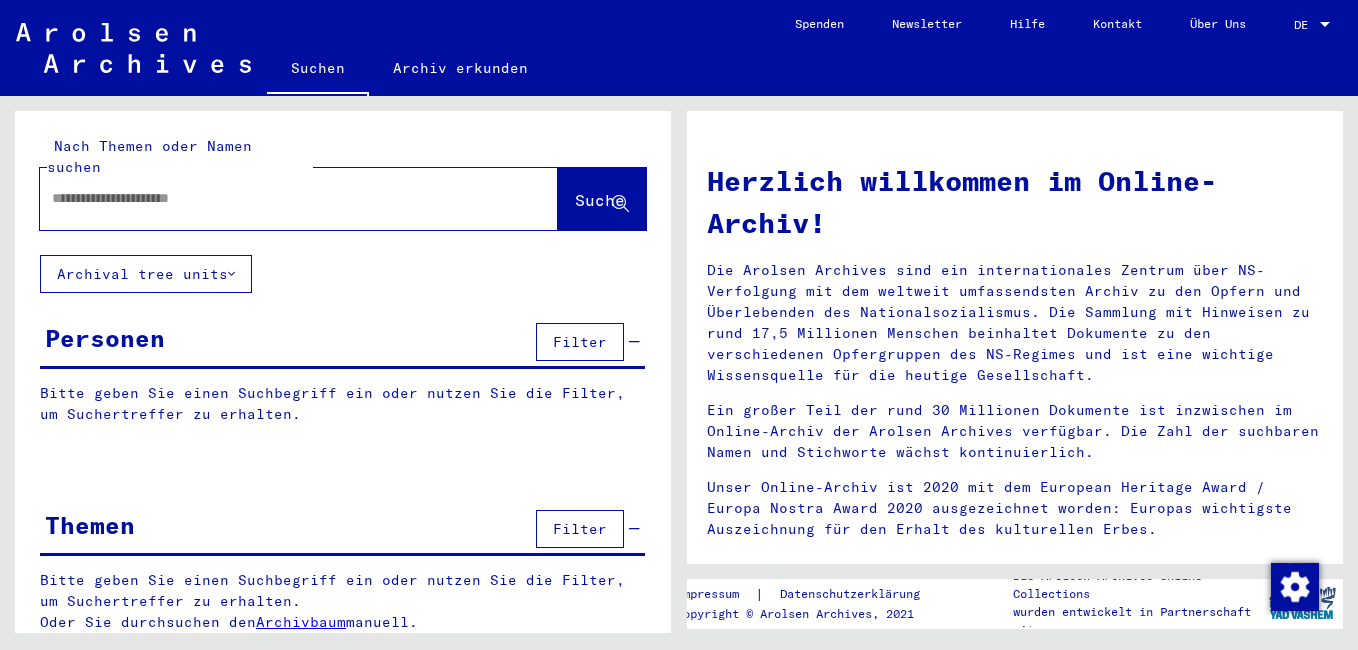 click at bounding box center (275, 198) 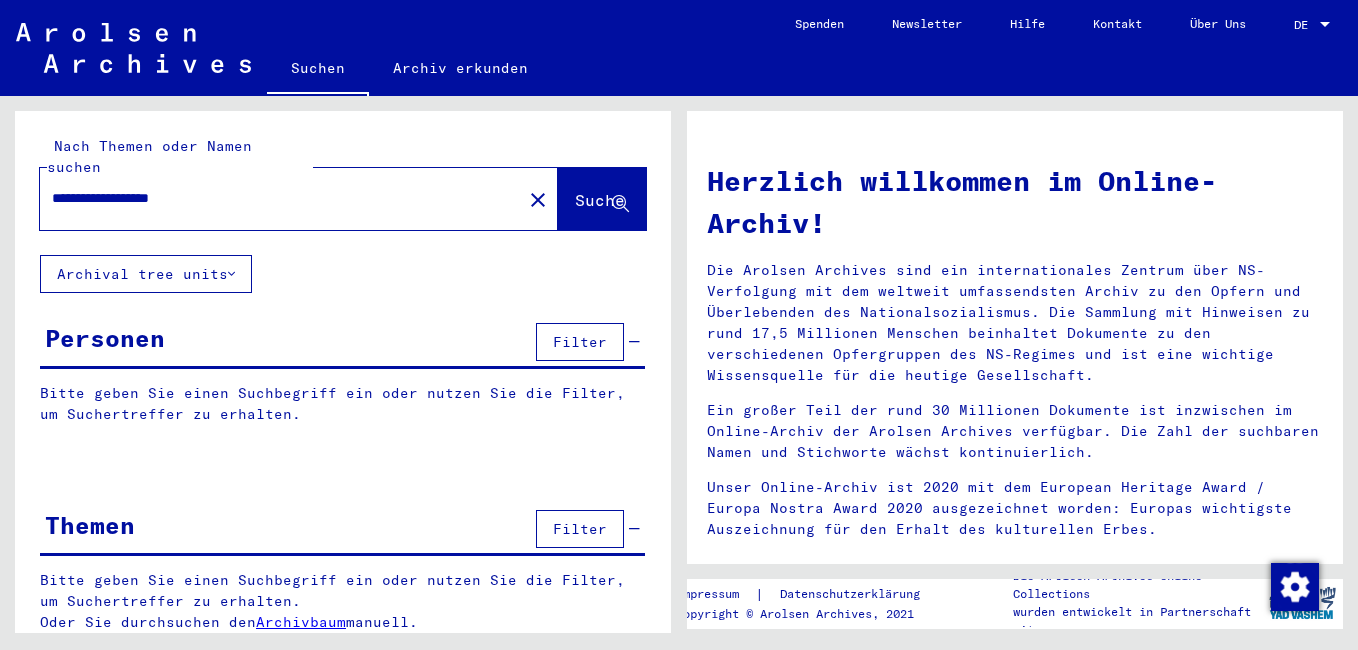 type on "**********" 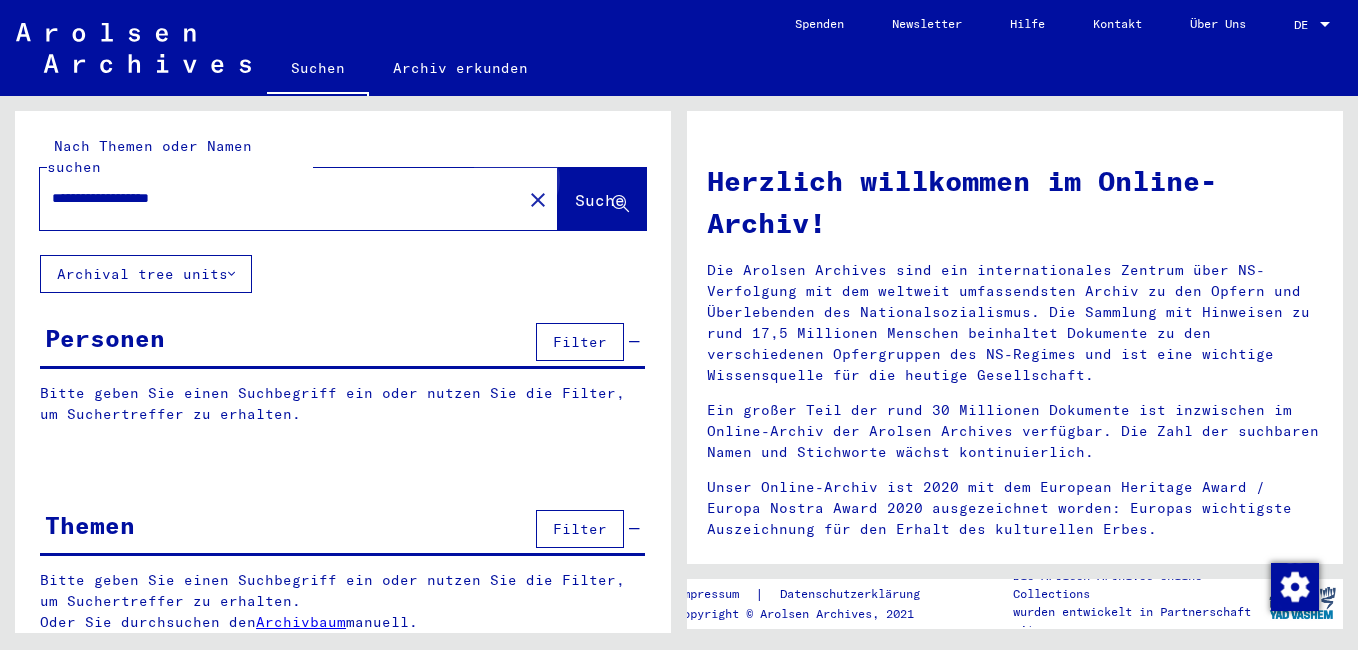 click on "Suche" 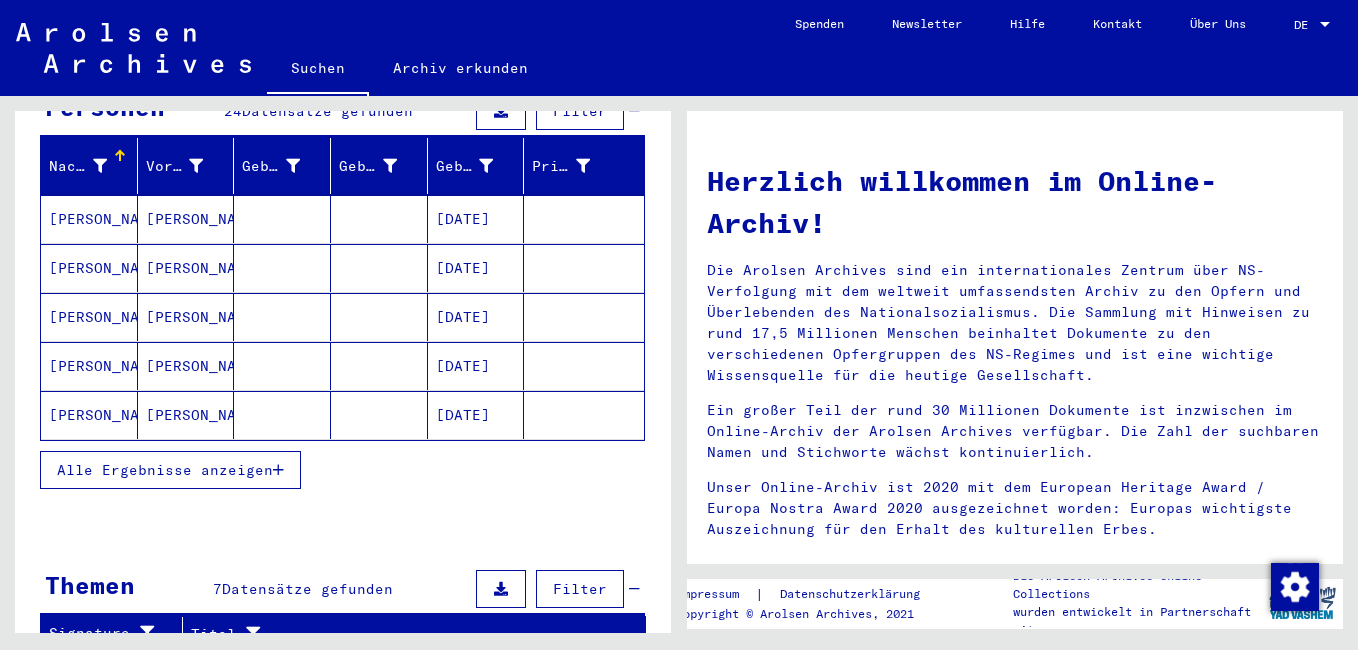 scroll, scrollTop: 200, scrollLeft: 0, axis: vertical 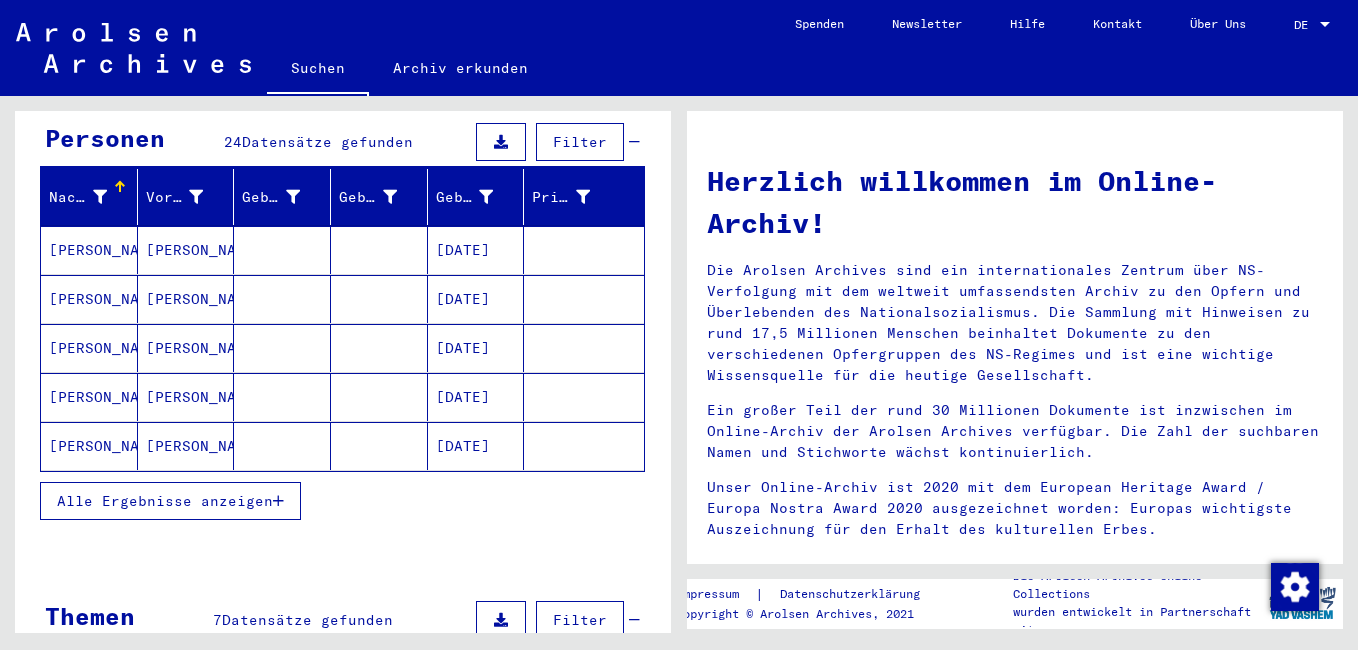 click on "Alle Ergebnisse anzeigen" at bounding box center [165, 501] 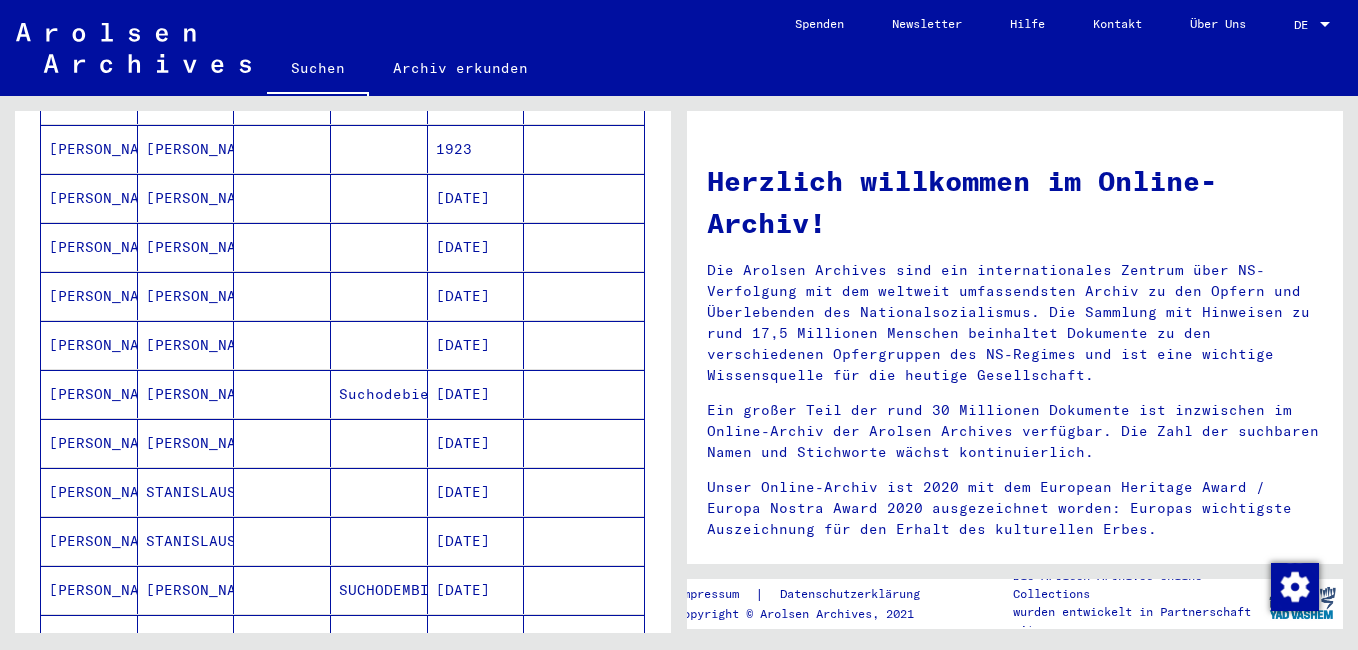 scroll, scrollTop: 800, scrollLeft: 0, axis: vertical 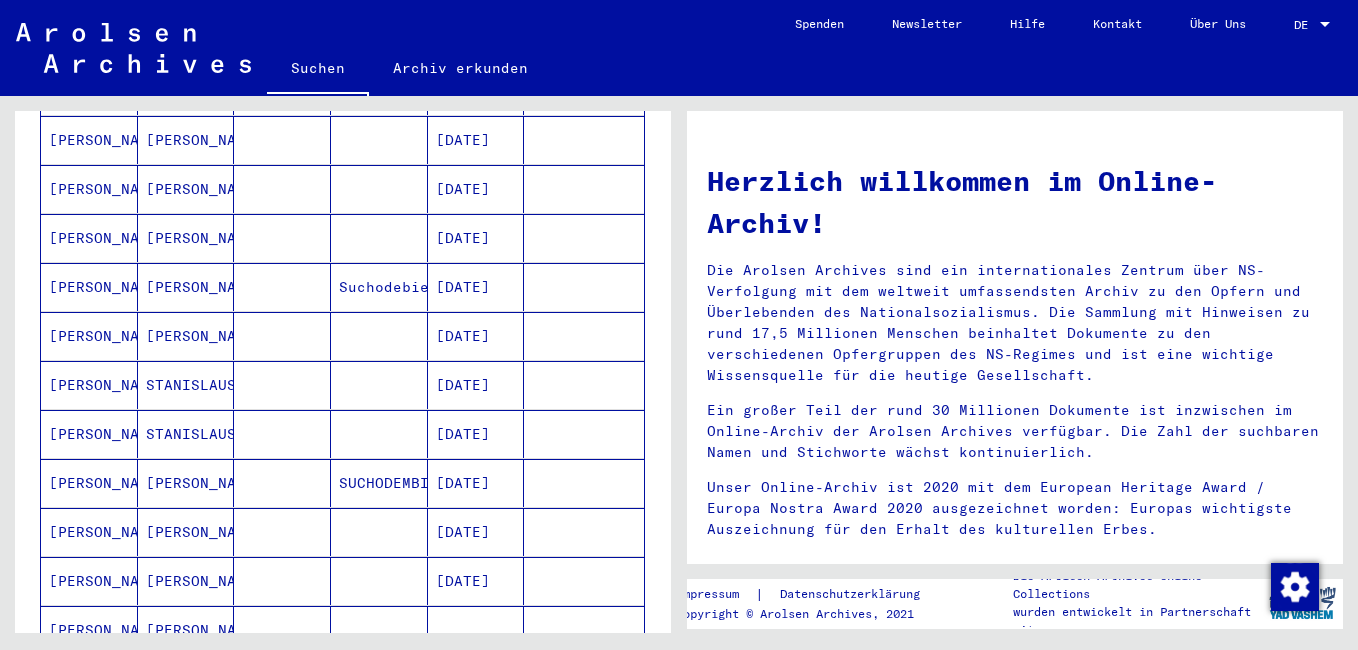 click on "[PERSON_NAME]" at bounding box center [89, 581] 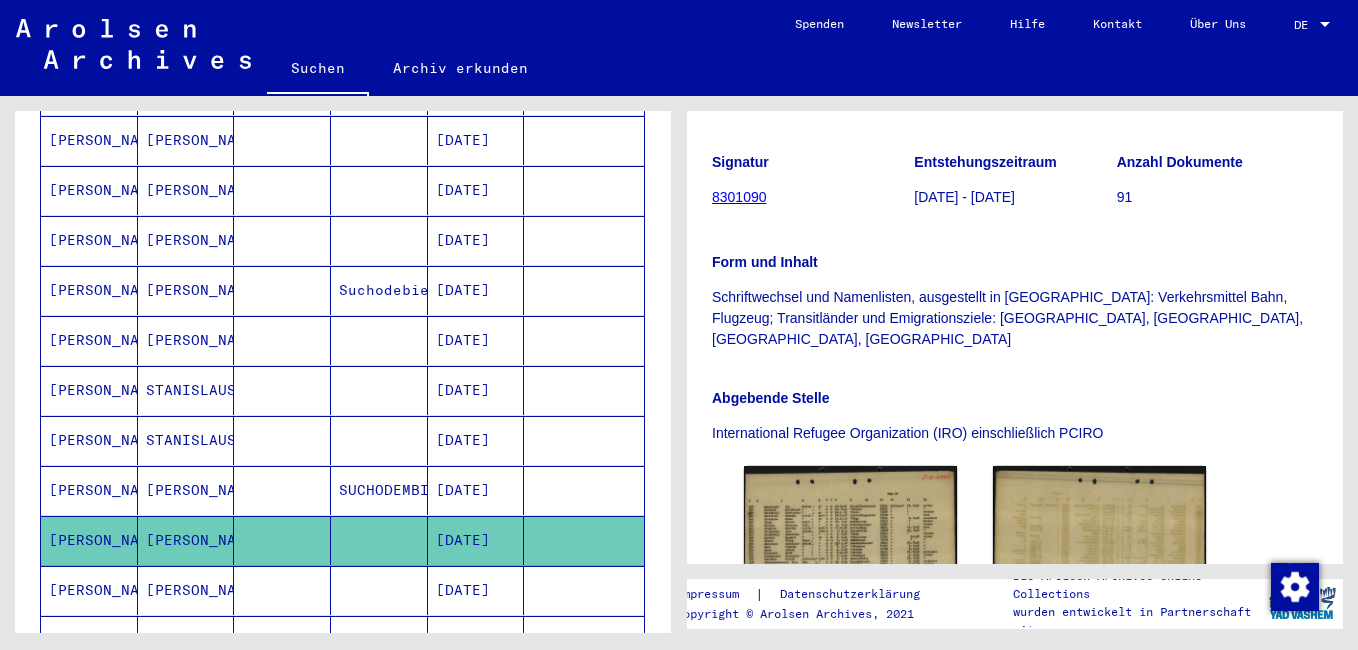 scroll, scrollTop: 465, scrollLeft: 0, axis: vertical 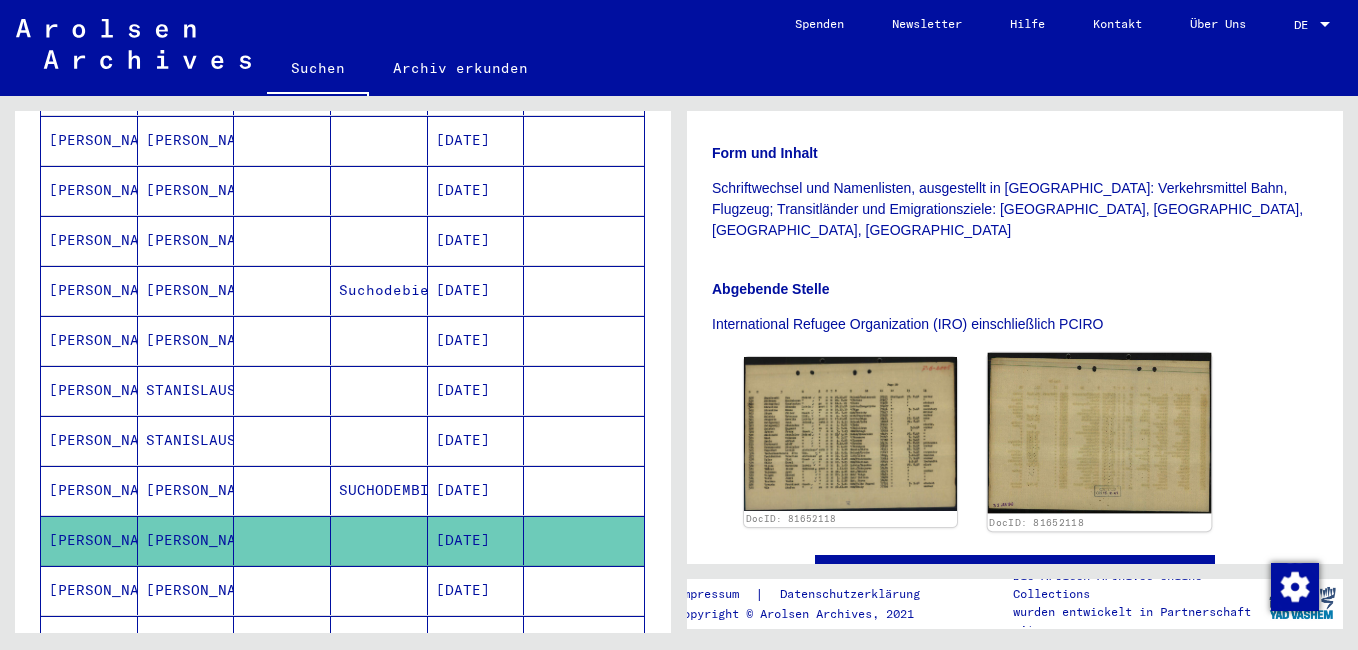 click 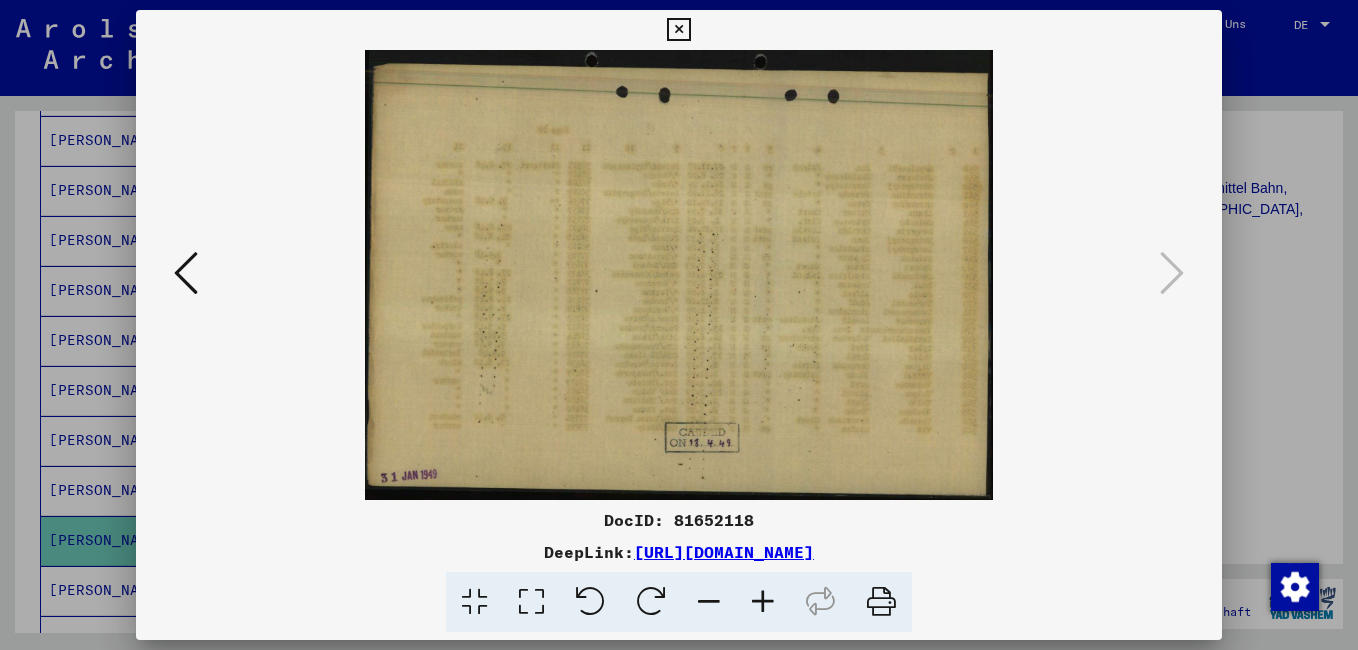 click at bounding box center (186, 273) 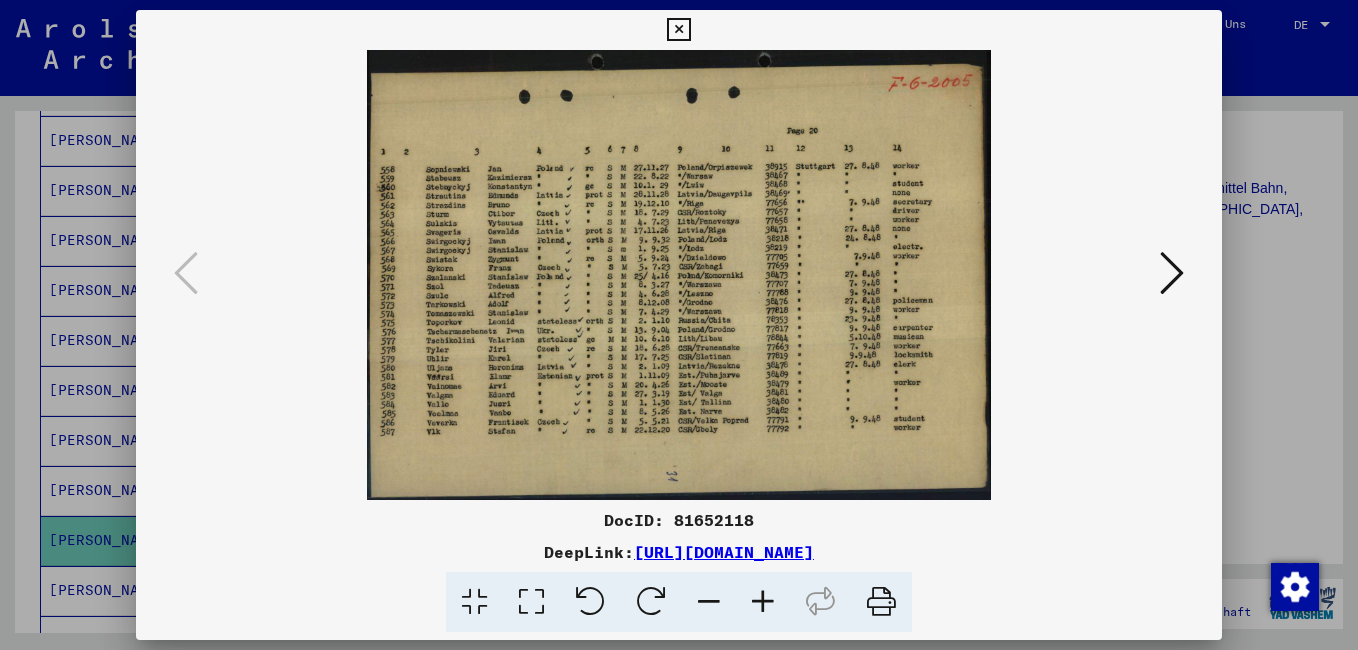 click at bounding box center (678, 30) 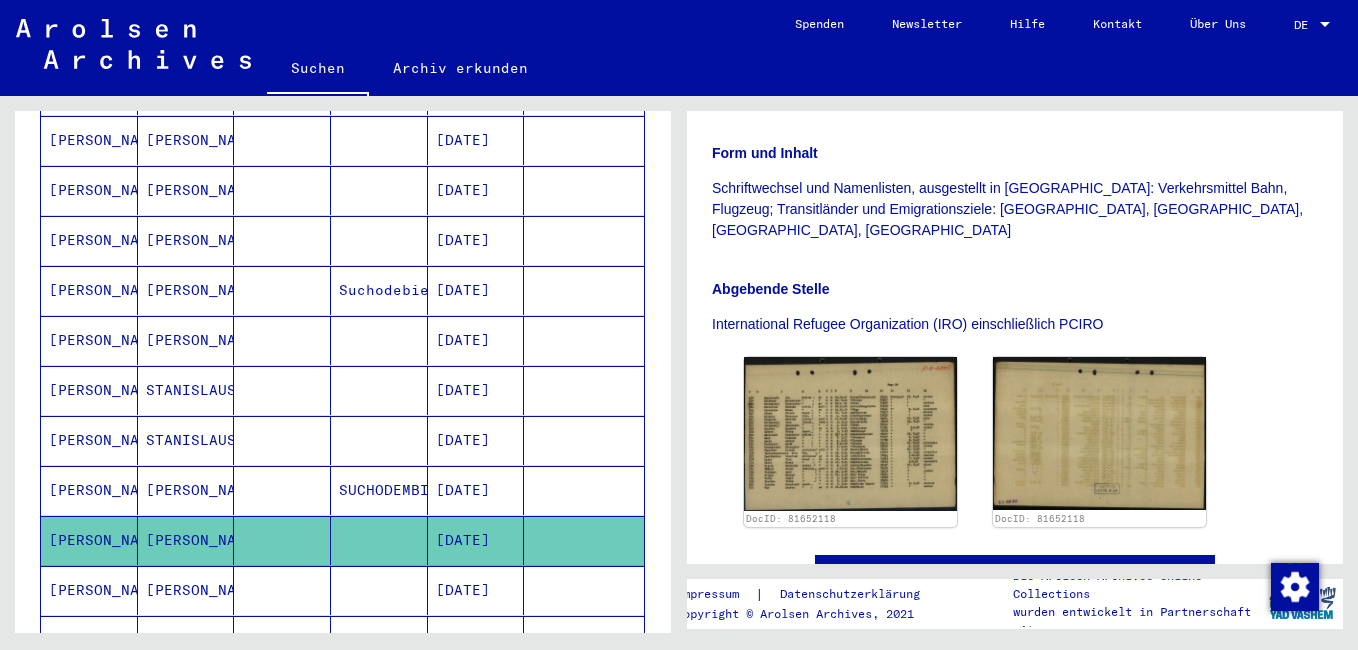 click on "STANISLAUS" at bounding box center (186, 490) 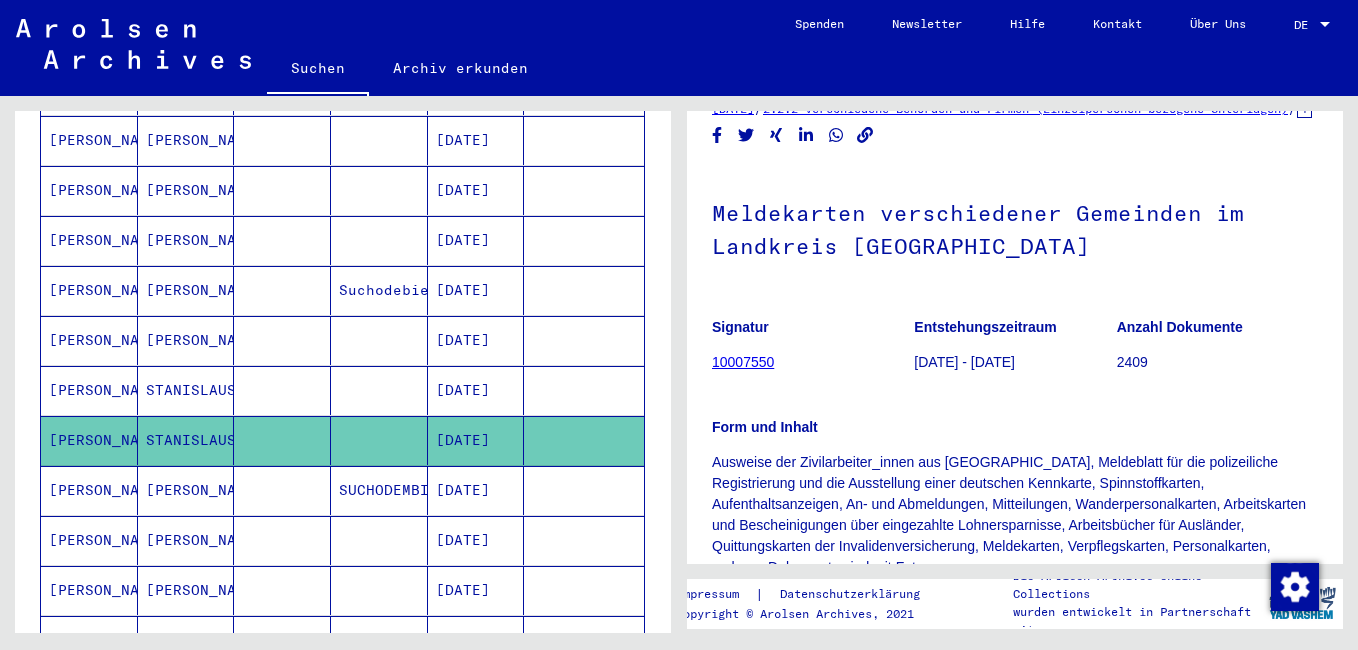 scroll, scrollTop: 300, scrollLeft: 0, axis: vertical 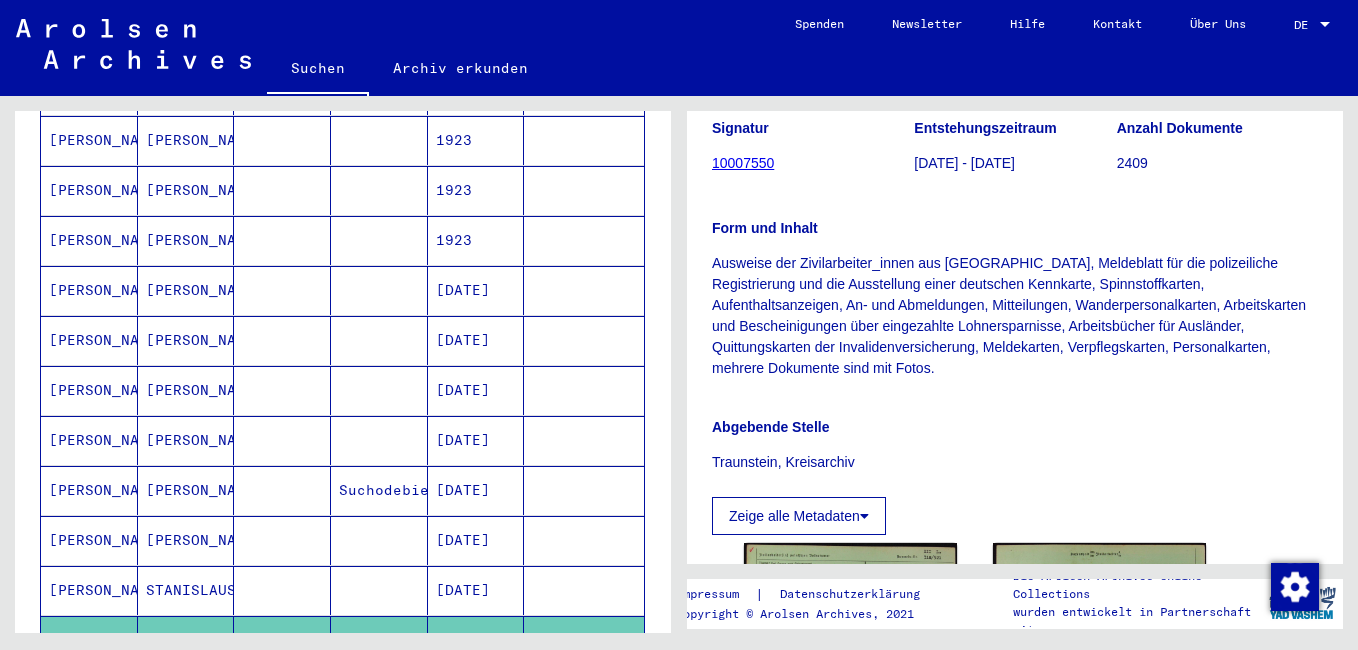 click on "1923" at bounding box center (476, 290) 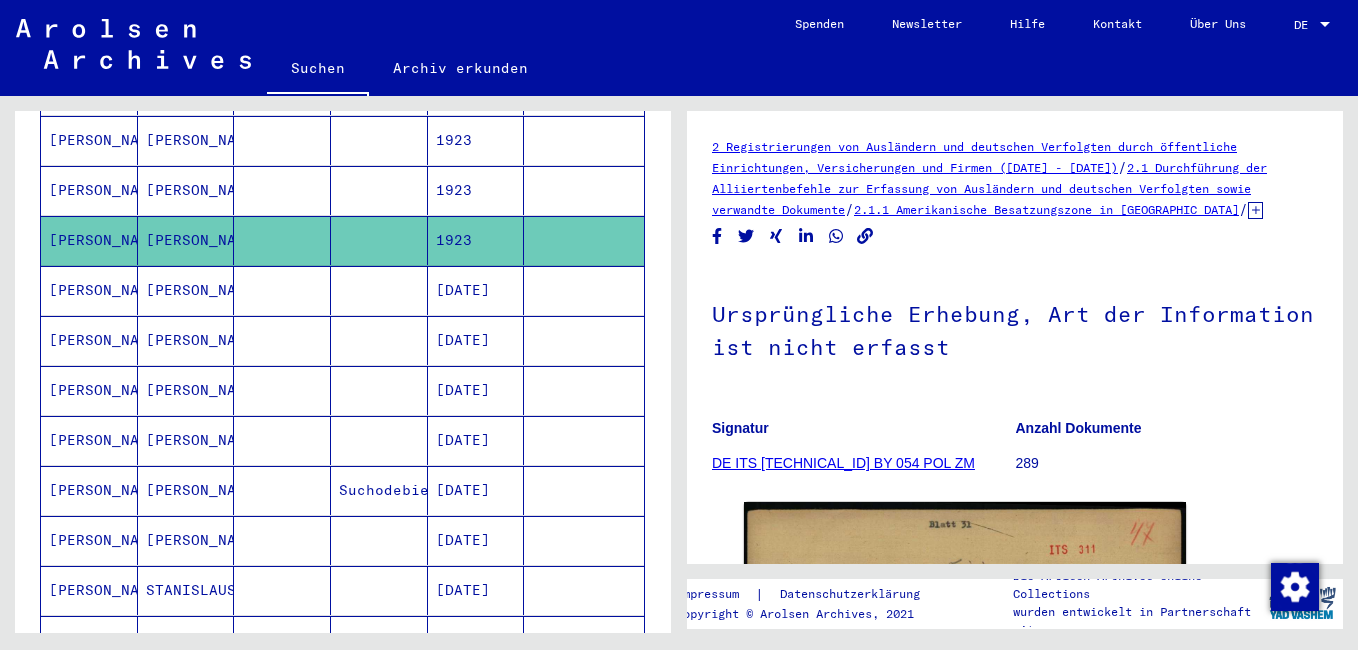 scroll, scrollTop: 198, scrollLeft: 0, axis: vertical 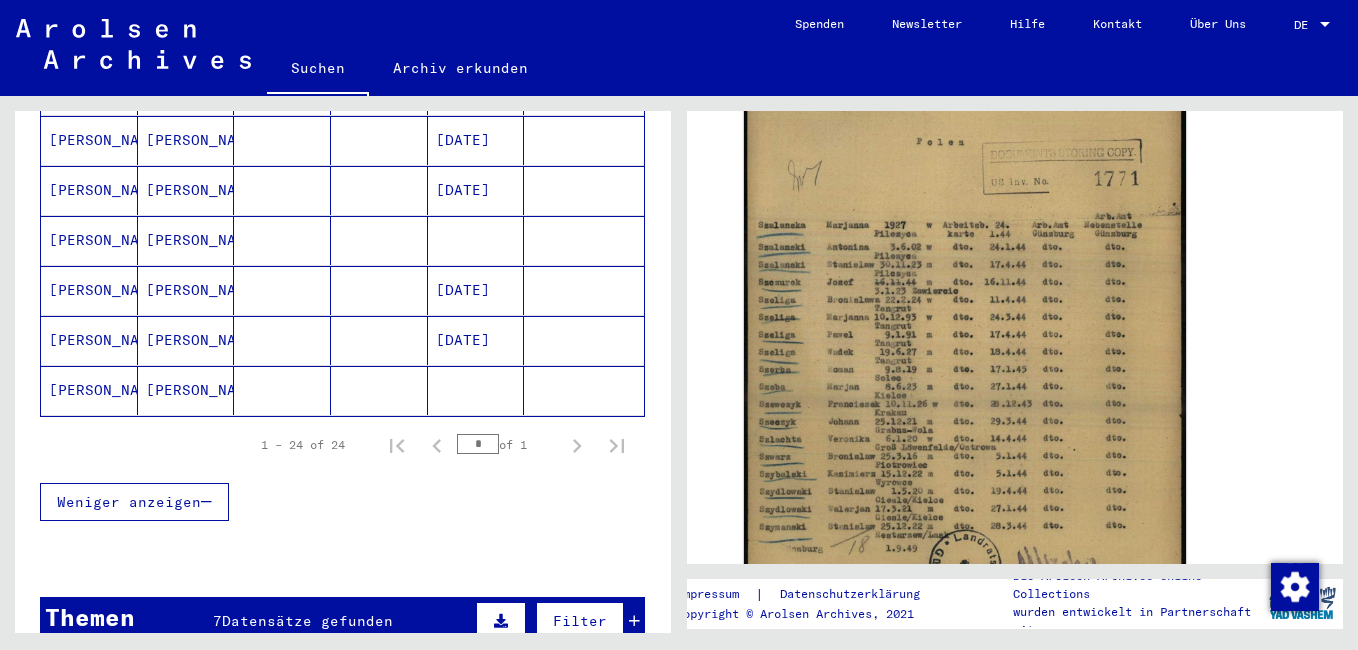 click on "[DATE]" at bounding box center [476, 390] 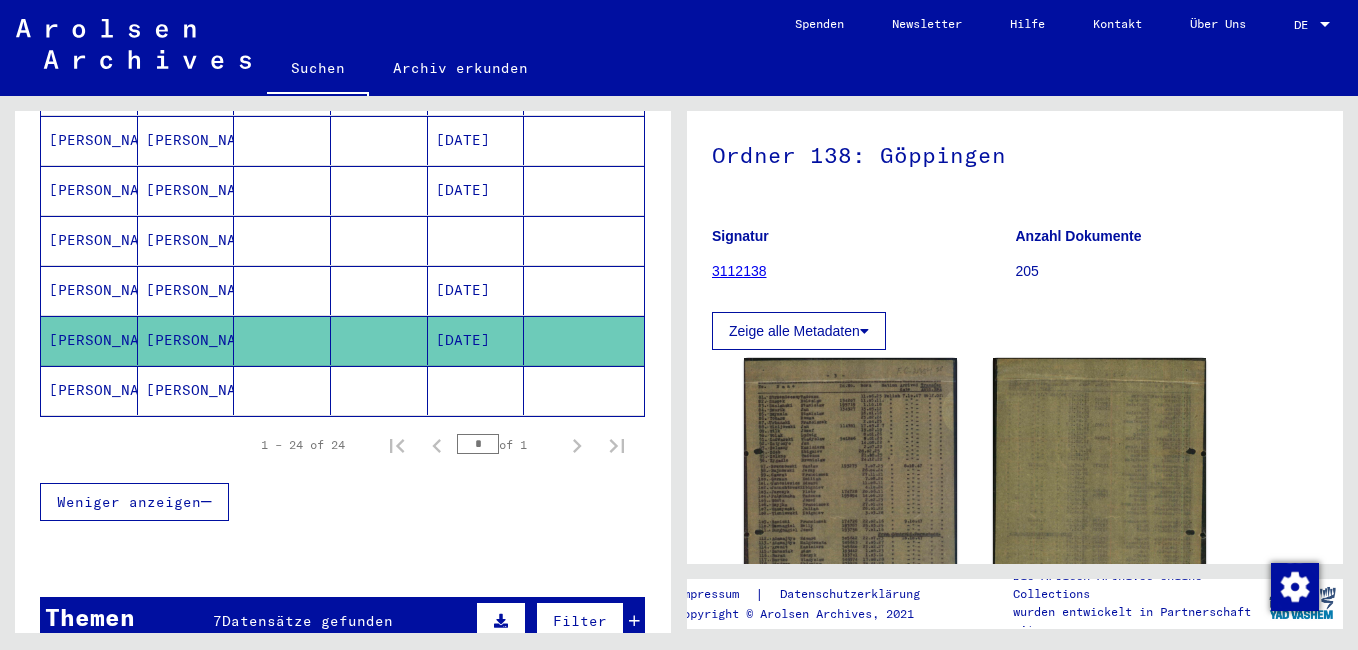 scroll, scrollTop: 300, scrollLeft: 0, axis: vertical 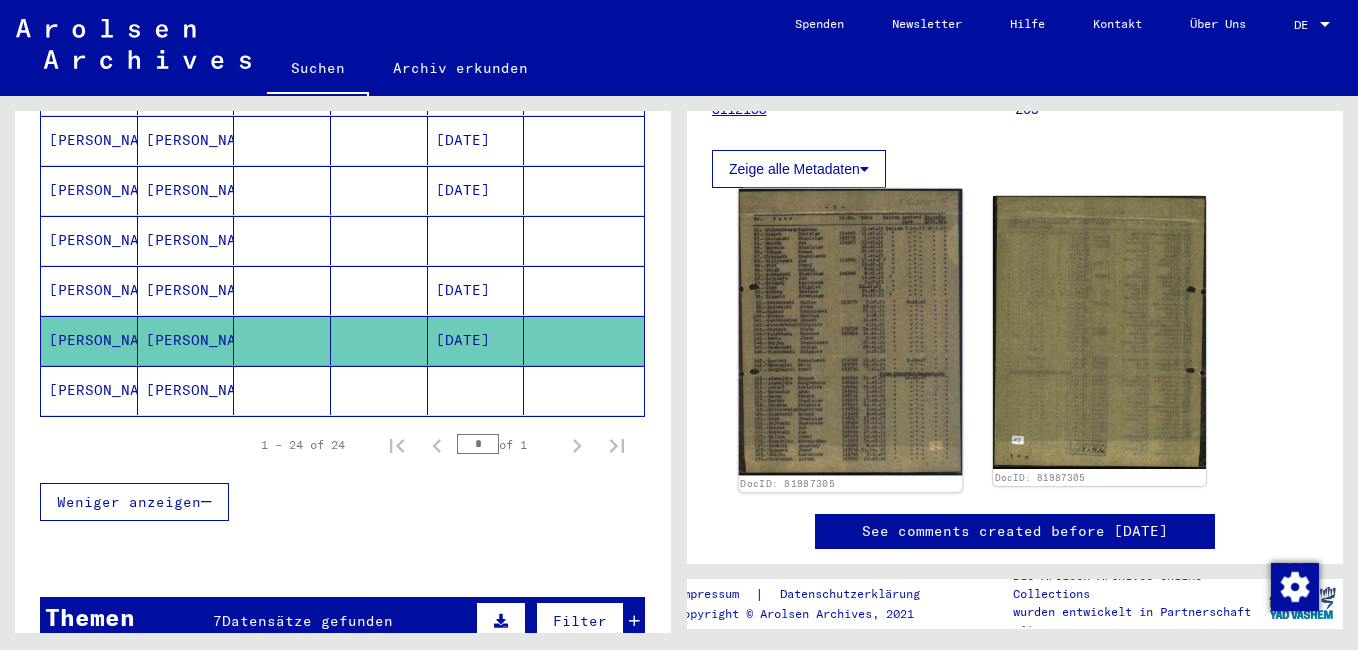 click 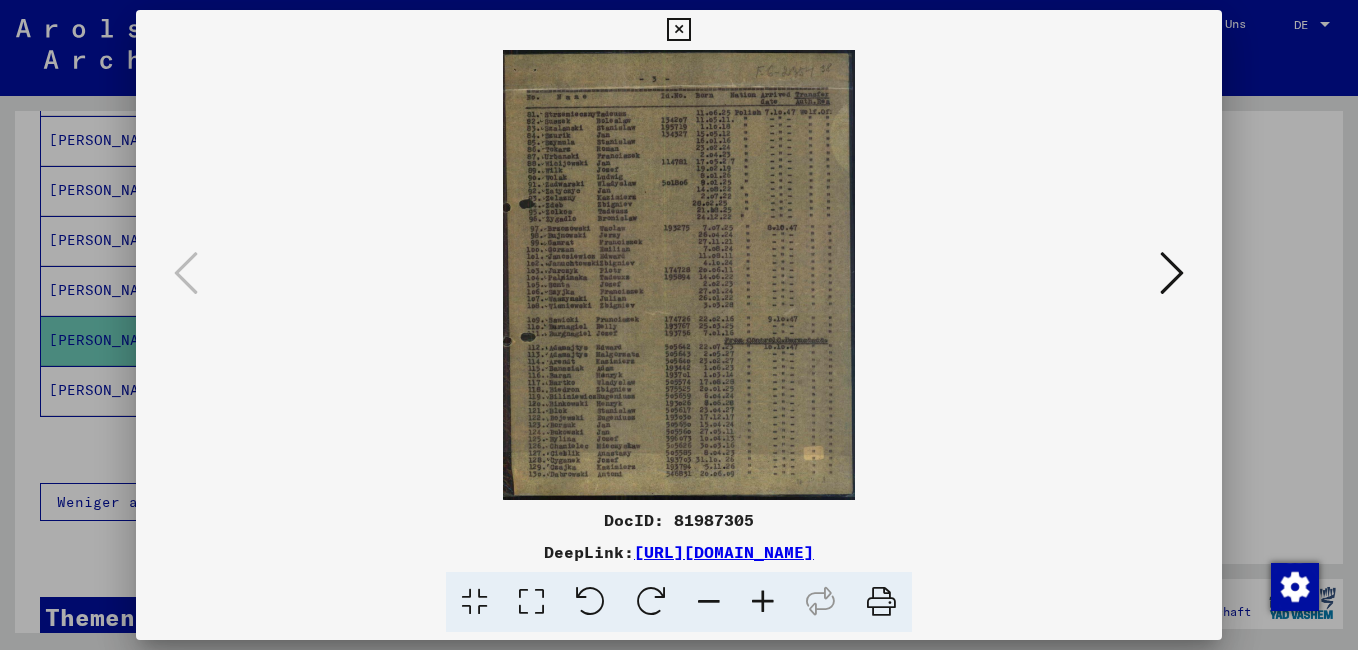 type 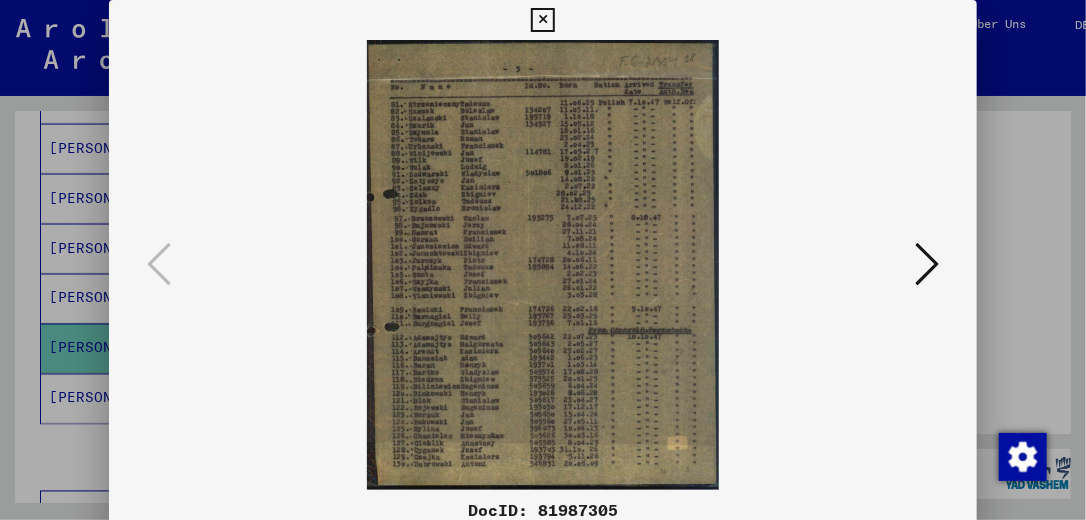 scroll, scrollTop: 1210, scrollLeft: 0, axis: vertical 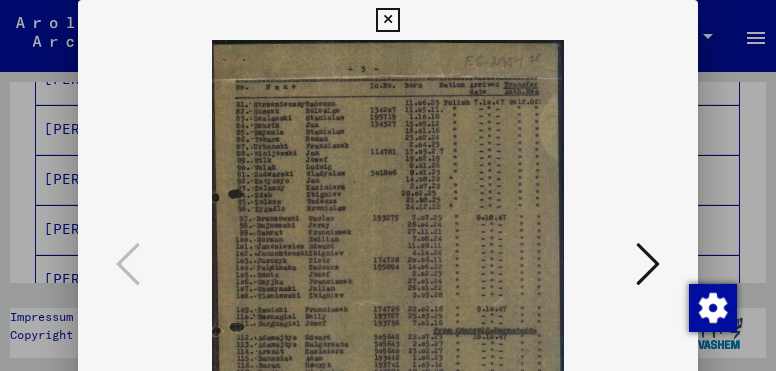 click at bounding box center (387, 20) 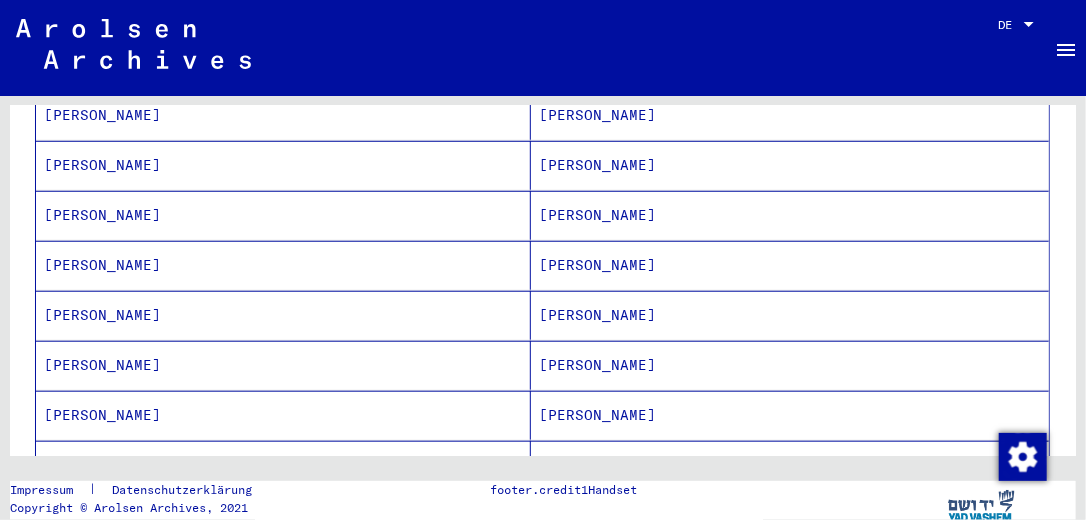 scroll, scrollTop: 587, scrollLeft: 0, axis: vertical 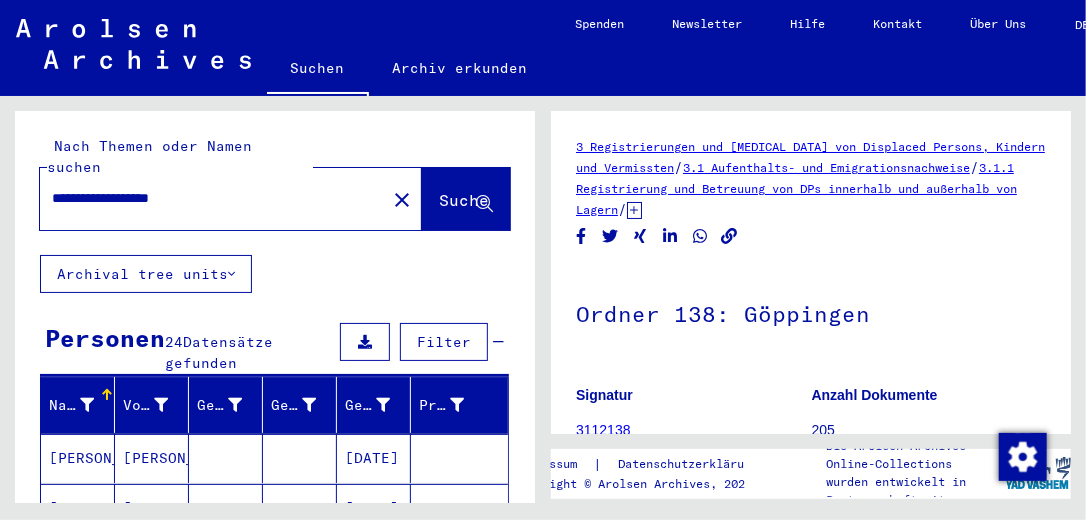 click on "[DATE]" at bounding box center [374, 508] 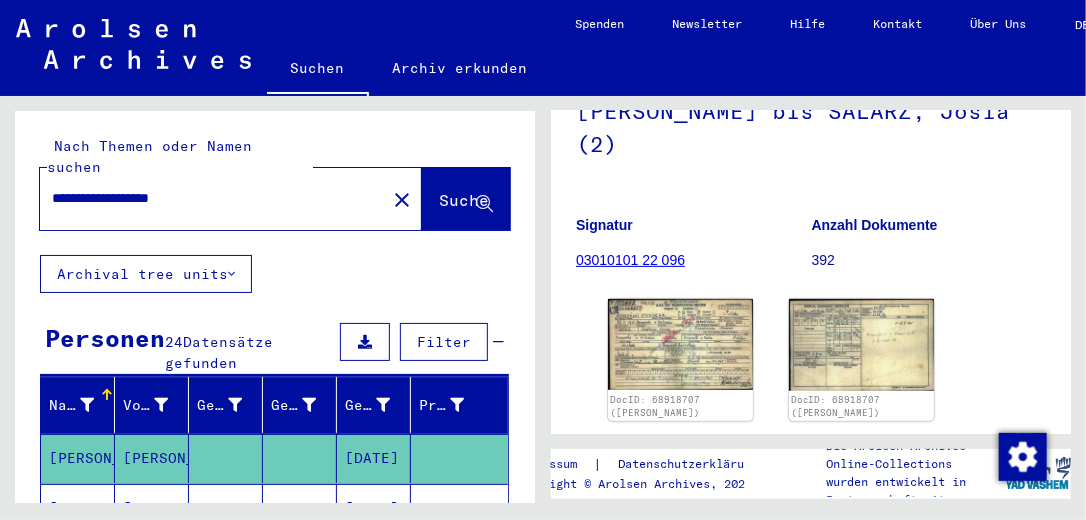 scroll, scrollTop: 240, scrollLeft: 0, axis: vertical 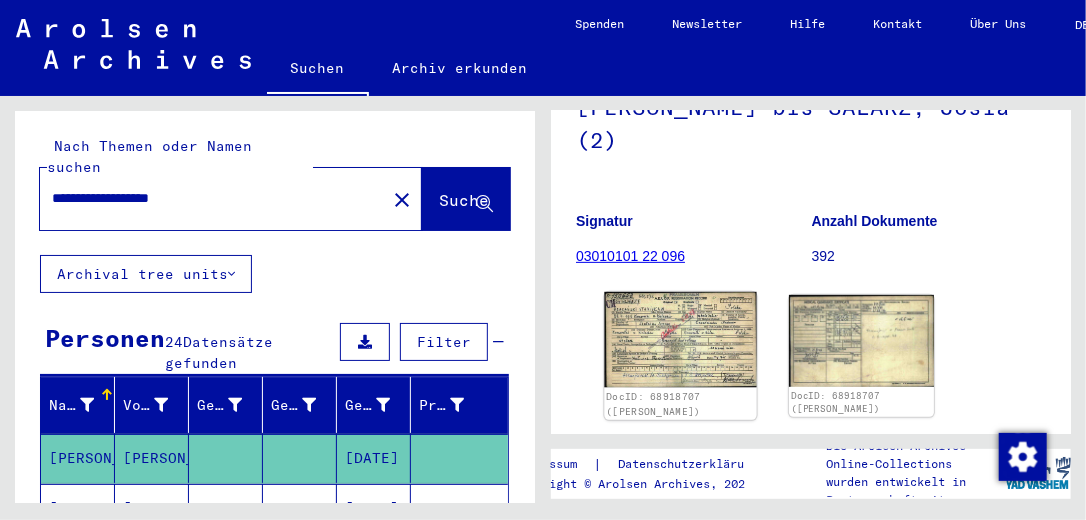 click 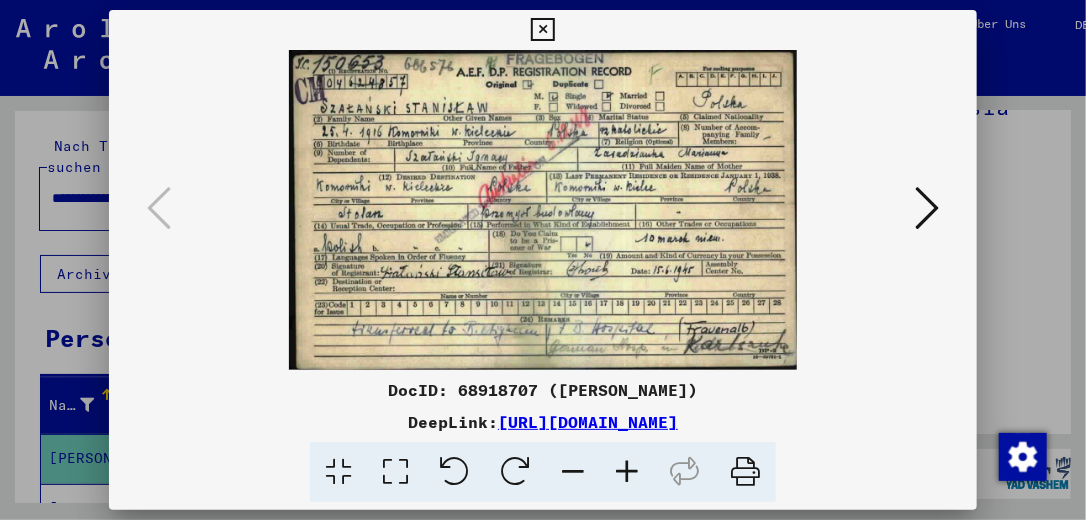 click at bounding box center (927, 208) 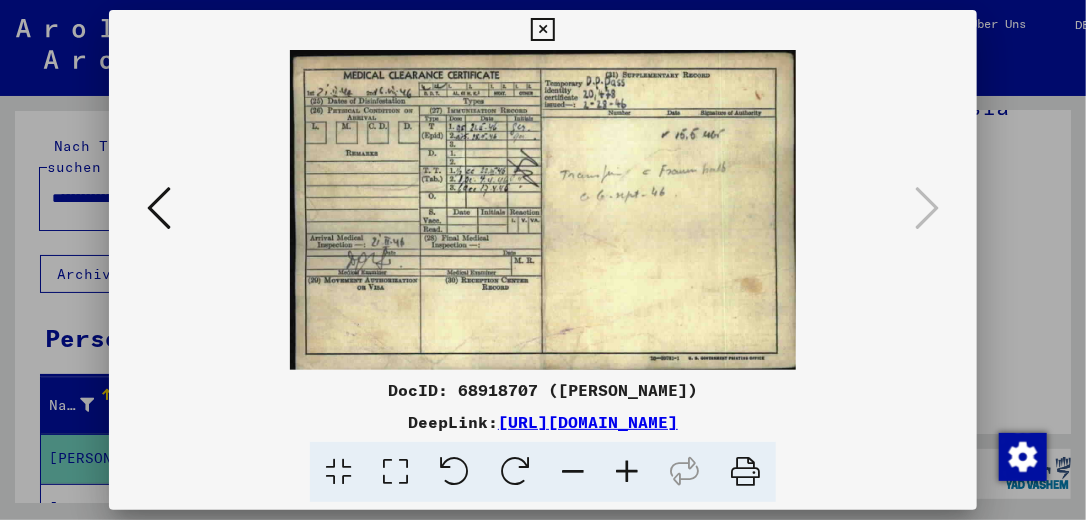 click at bounding box center (159, 208) 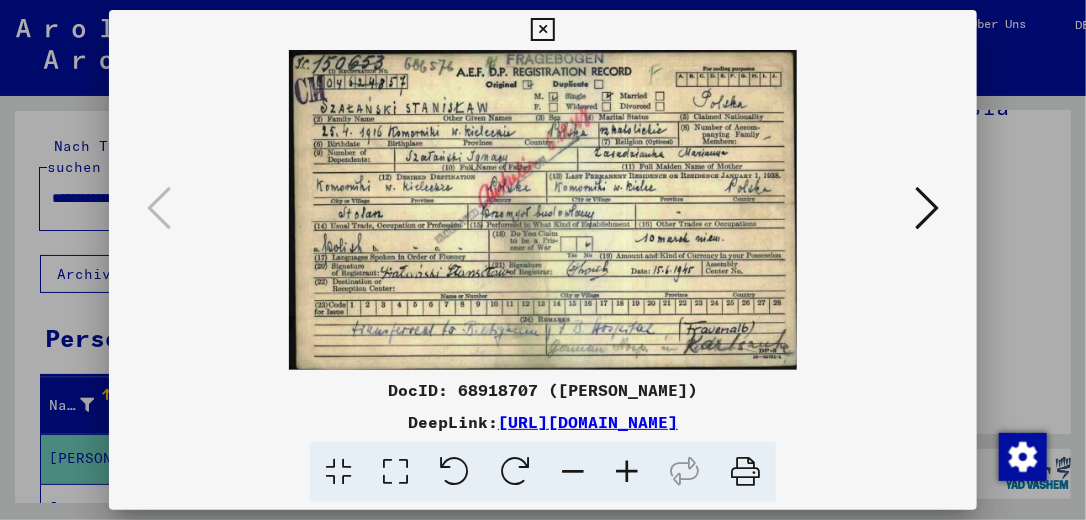 click at bounding box center (542, 30) 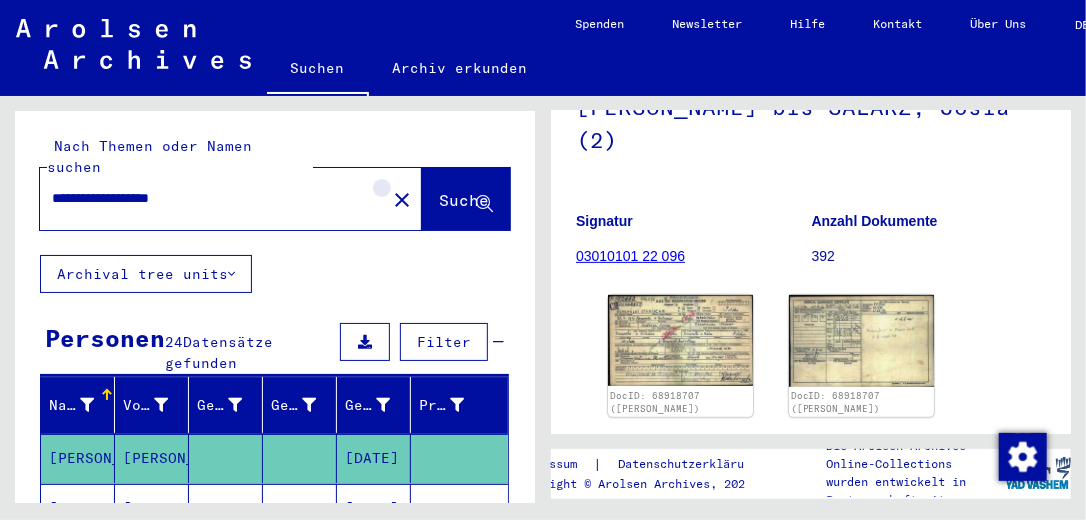 click on "close" 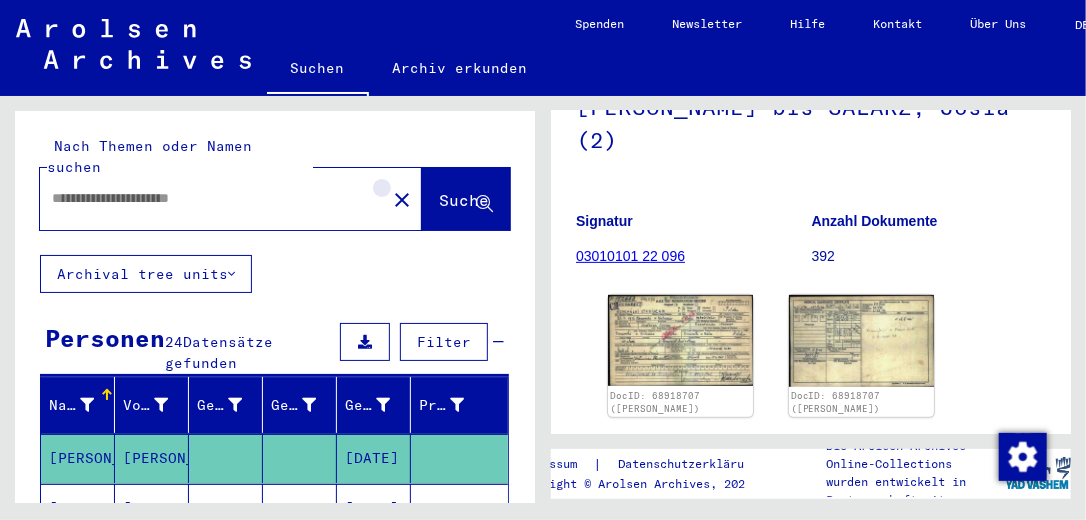 scroll, scrollTop: 0, scrollLeft: 0, axis: both 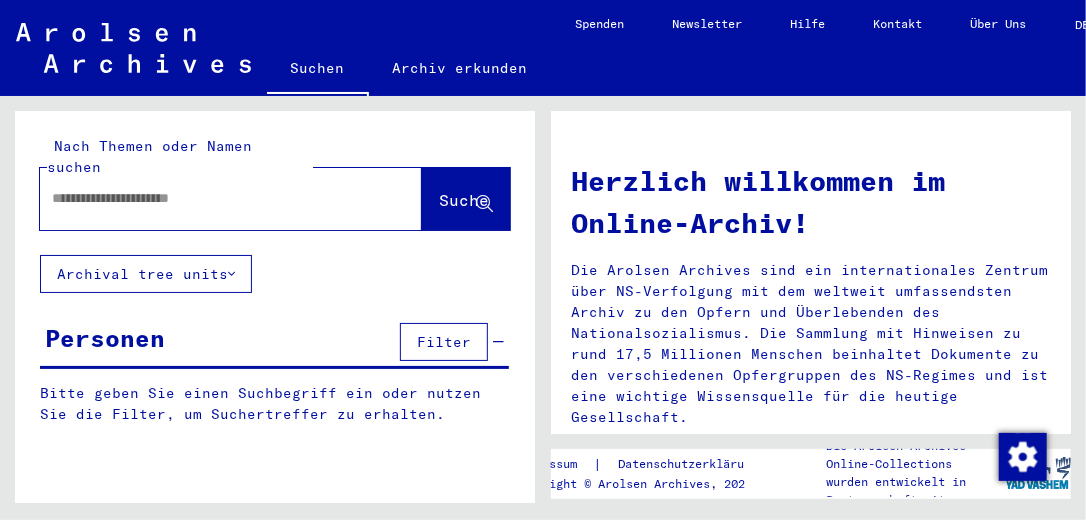 click at bounding box center [207, 198] 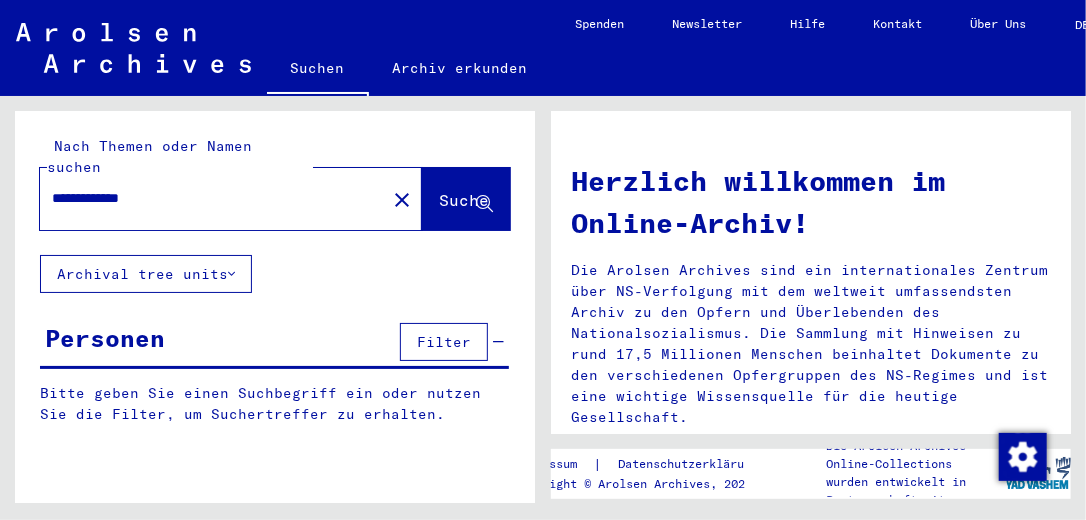 type on "**********" 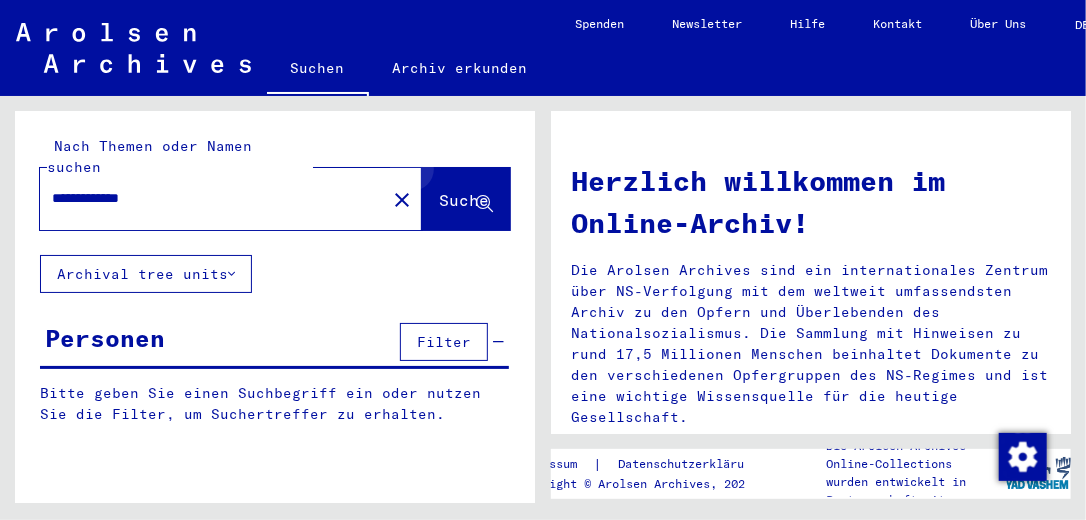 click on "Suche" 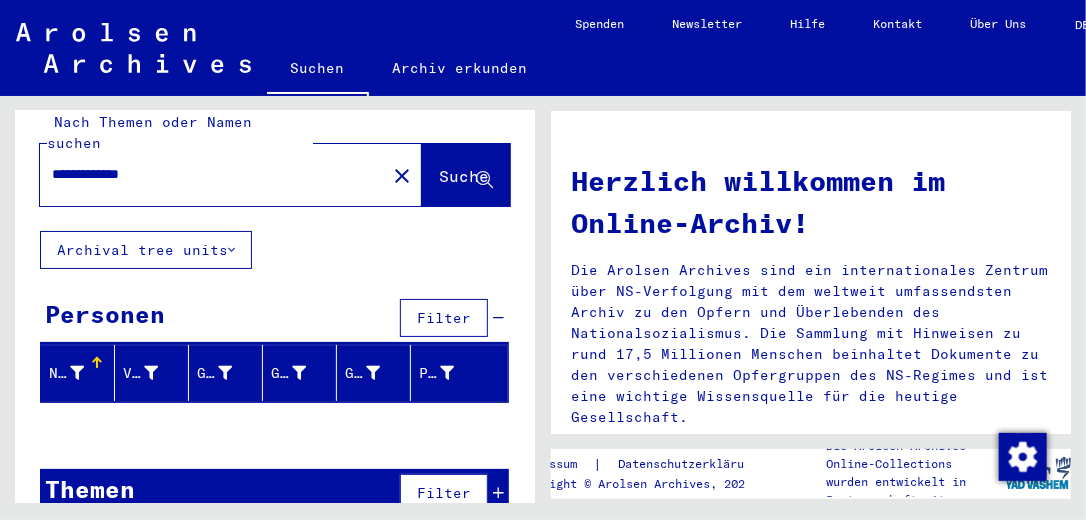 scroll, scrollTop: 37, scrollLeft: 0, axis: vertical 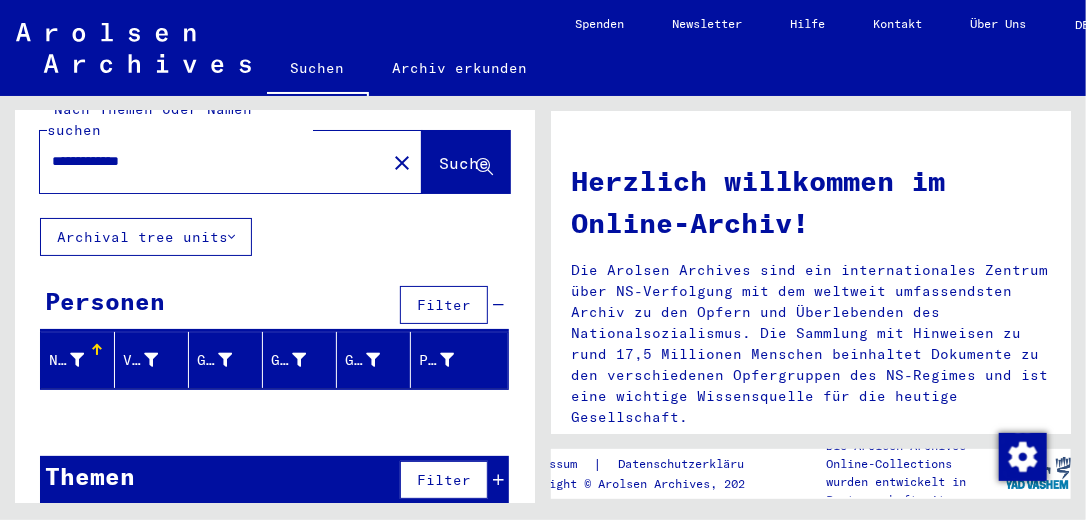 click on "**********" 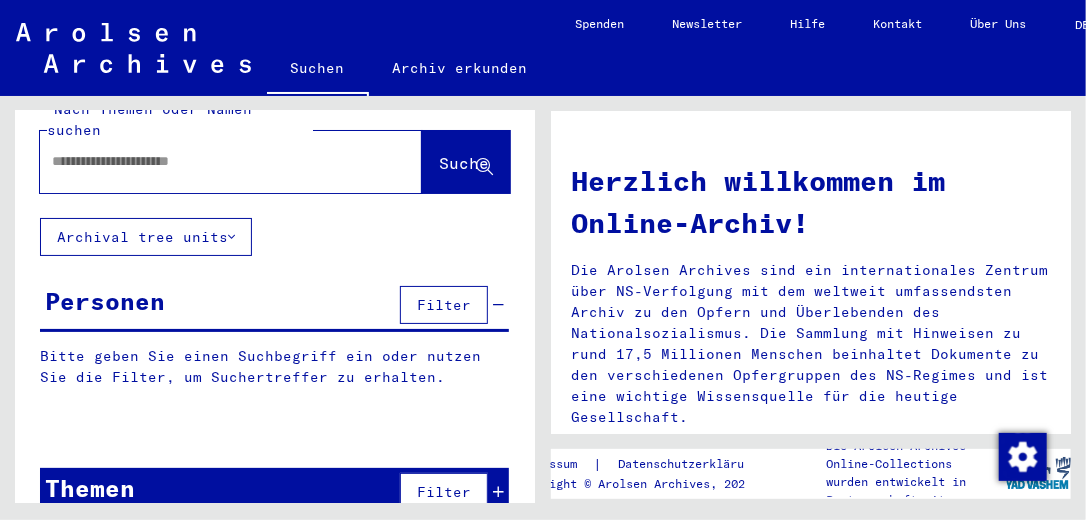 click at bounding box center (207, 161) 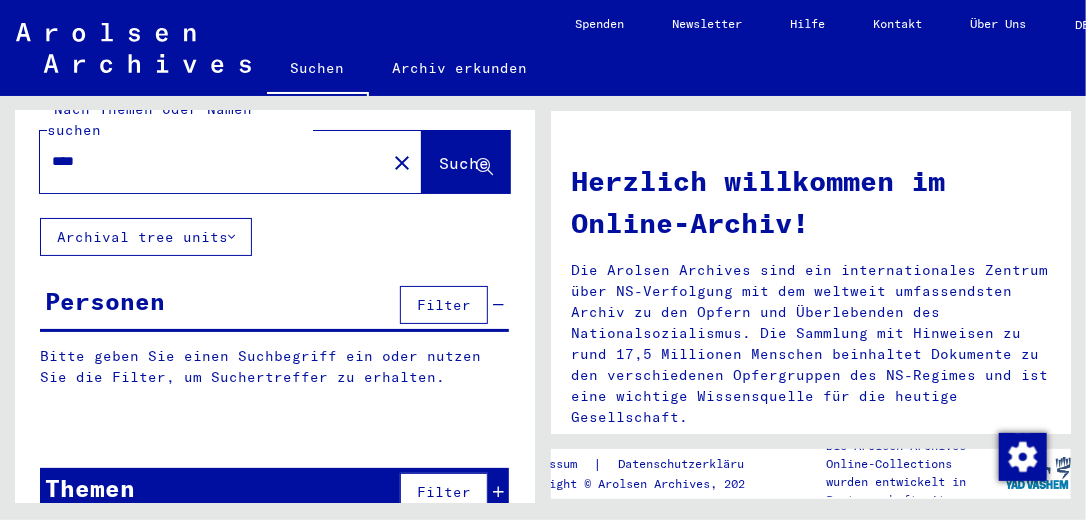 type on "****" 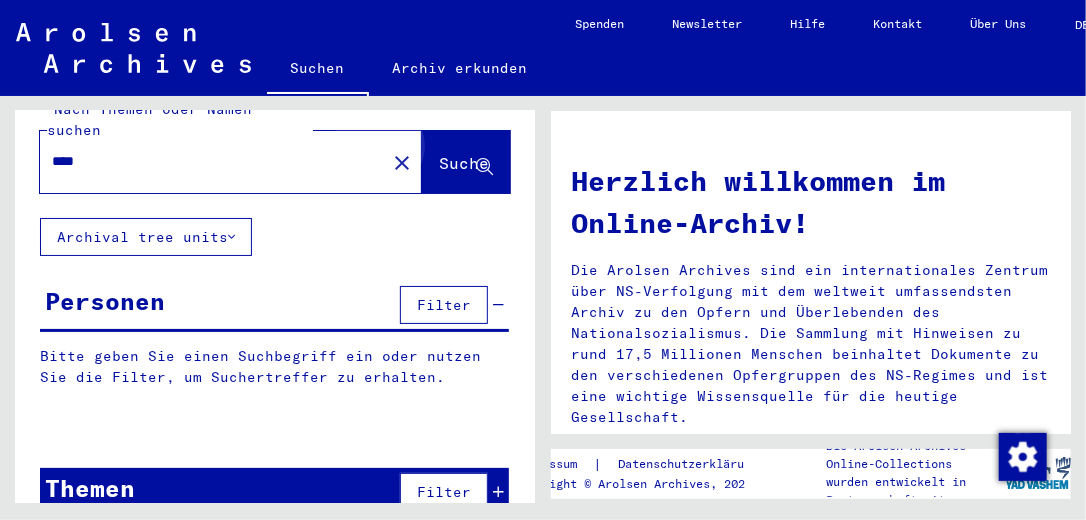 click on "Suche" 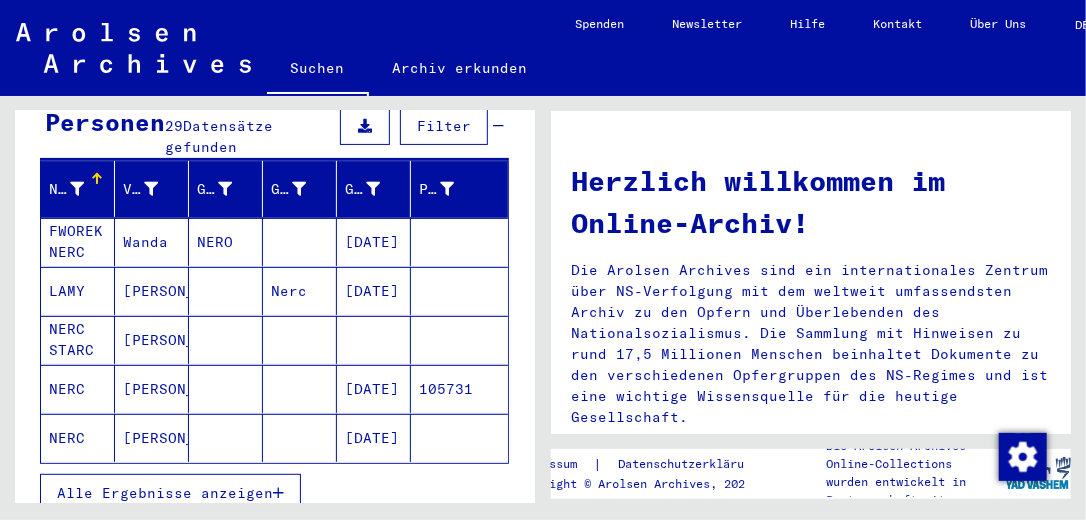 scroll, scrollTop: 232, scrollLeft: 0, axis: vertical 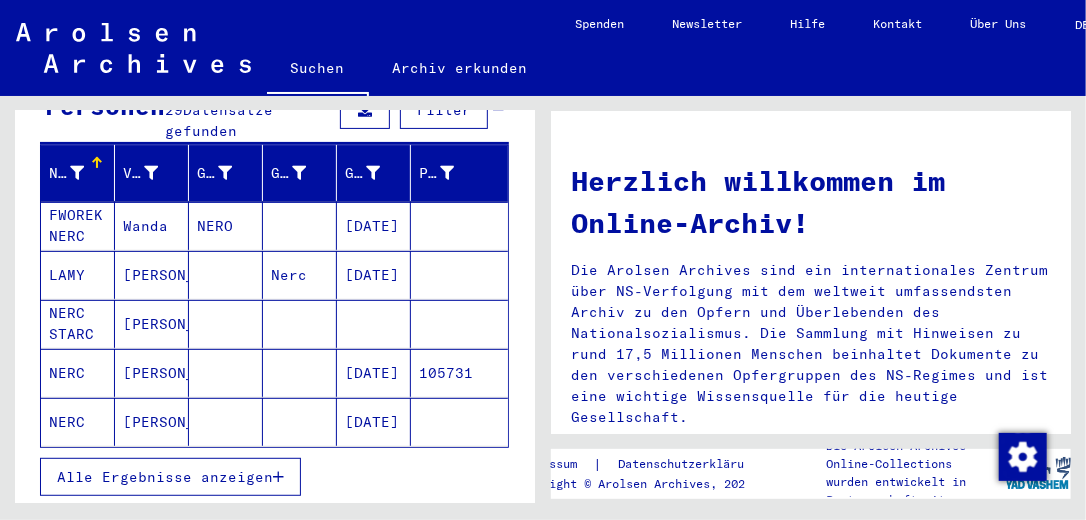 click on "[DATE]" at bounding box center (374, 324) 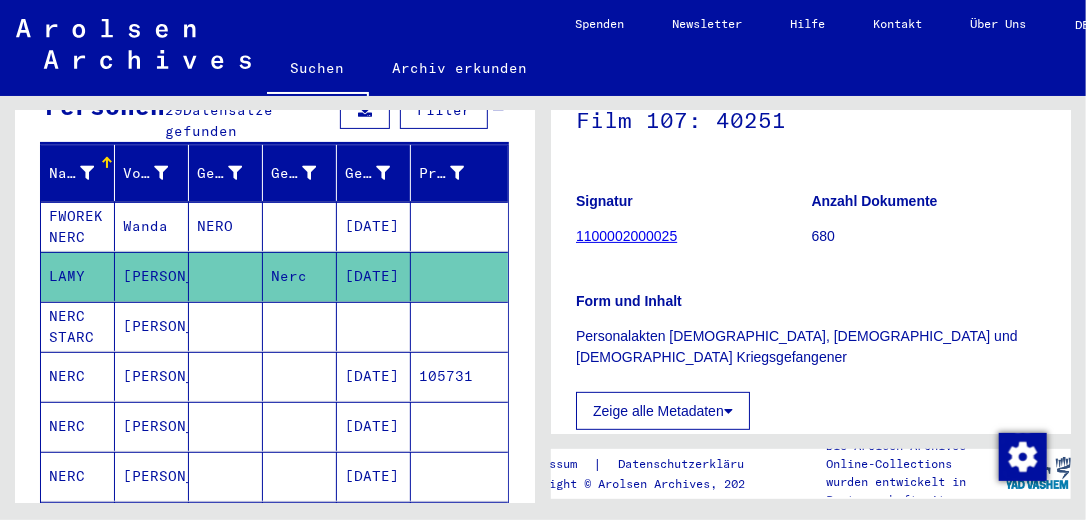 scroll, scrollTop: 240, scrollLeft: 0, axis: vertical 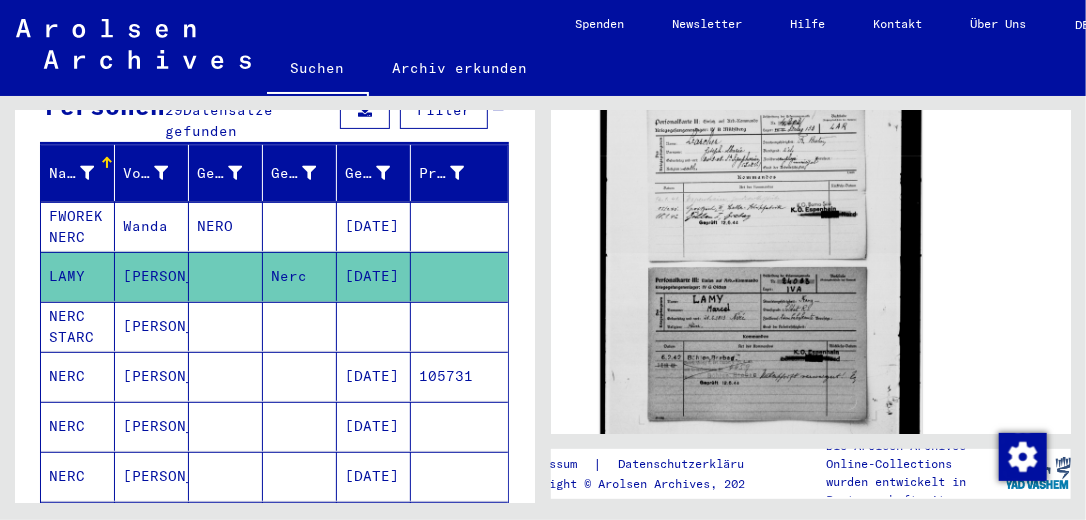 click 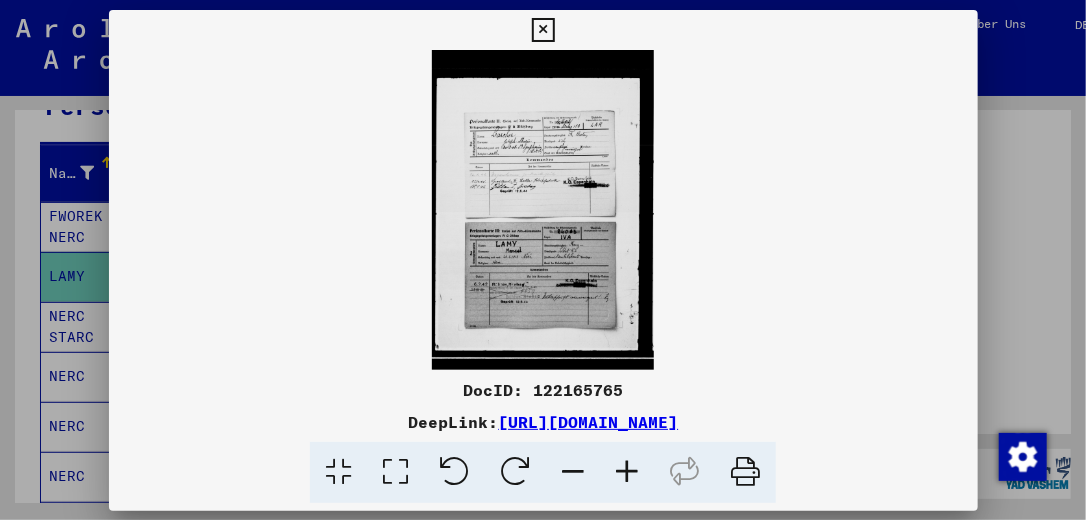 scroll, scrollTop: 539, scrollLeft: 0, axis: vertical 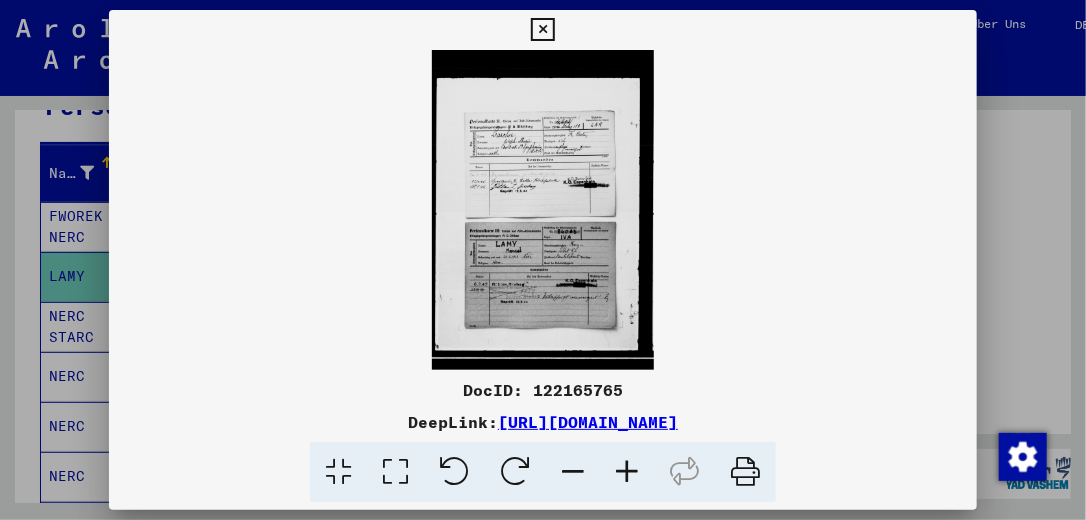 click at bounding box center (542, 30) 